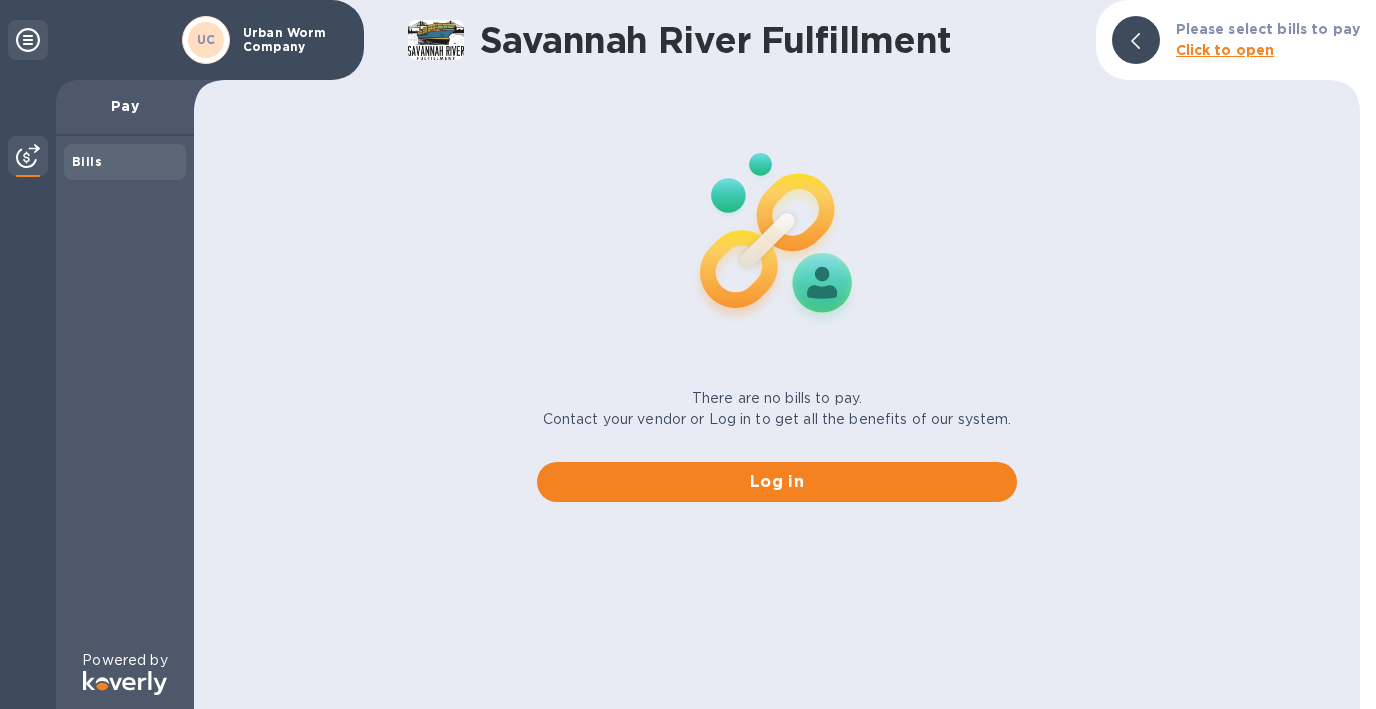 scroll, scrollTop: 0, scrollLeft: 0, axis: both 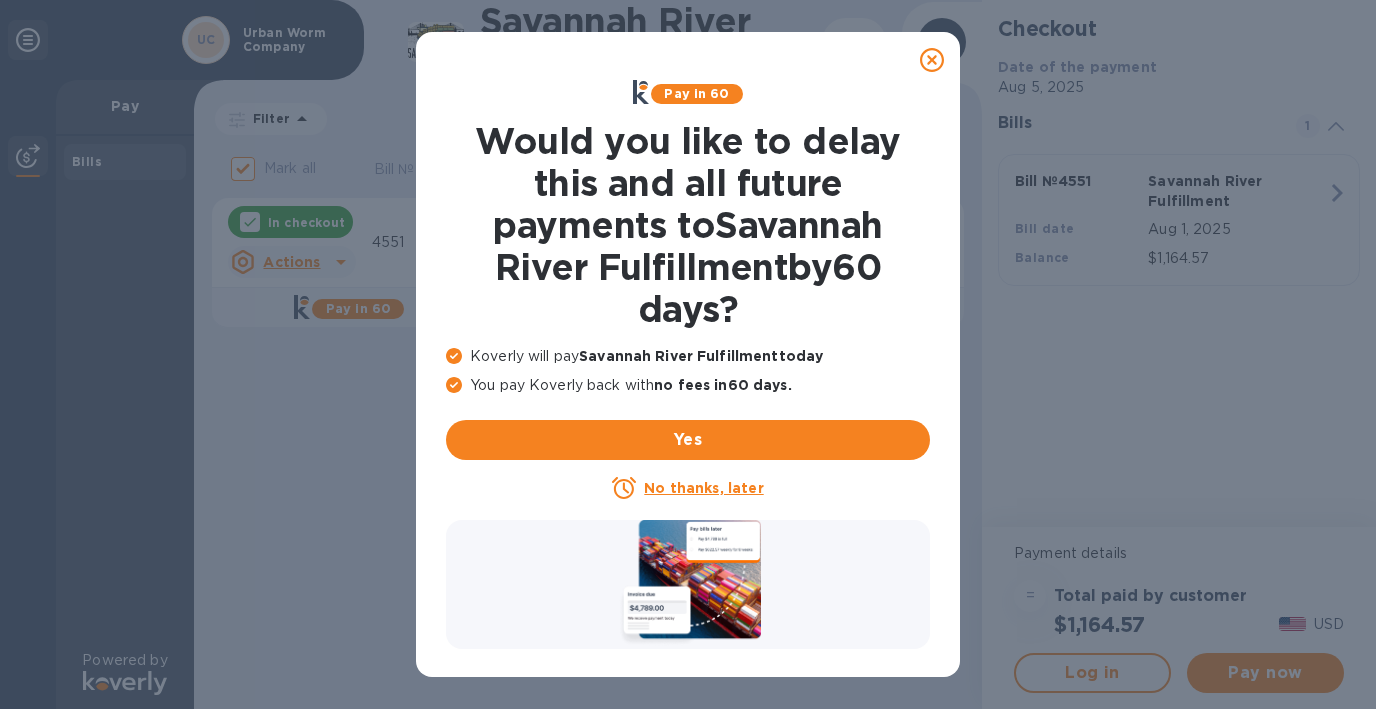 click 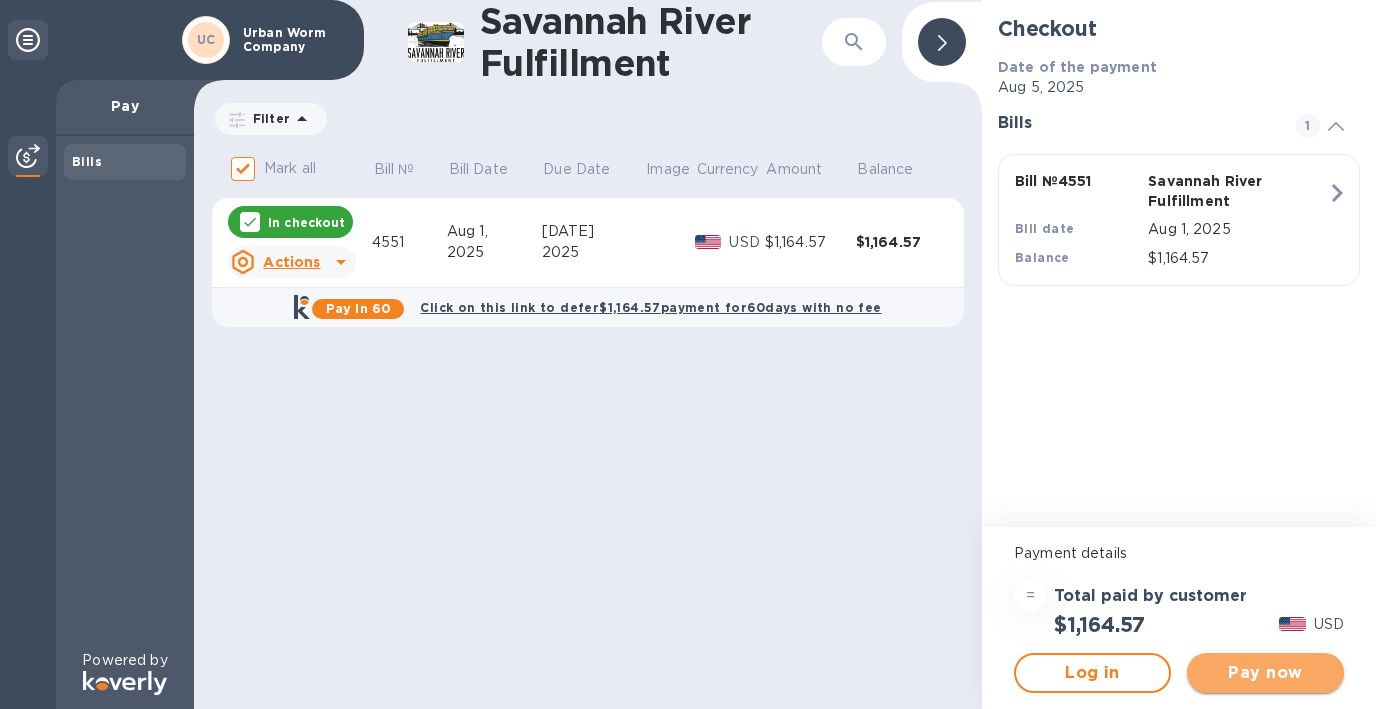 click on "Pay now" at bounding box center [1265, 673] 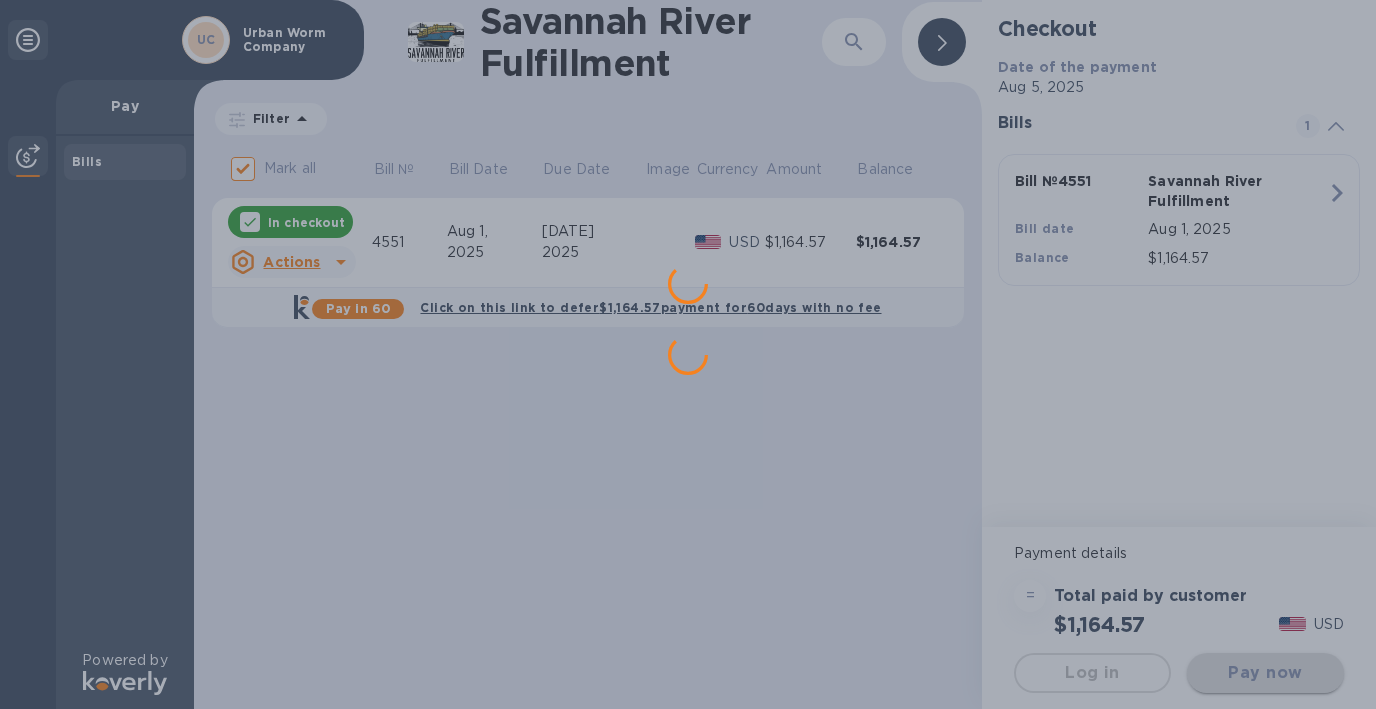 scroll, scrollTop: 0, scrollLeft: 0, axis: both 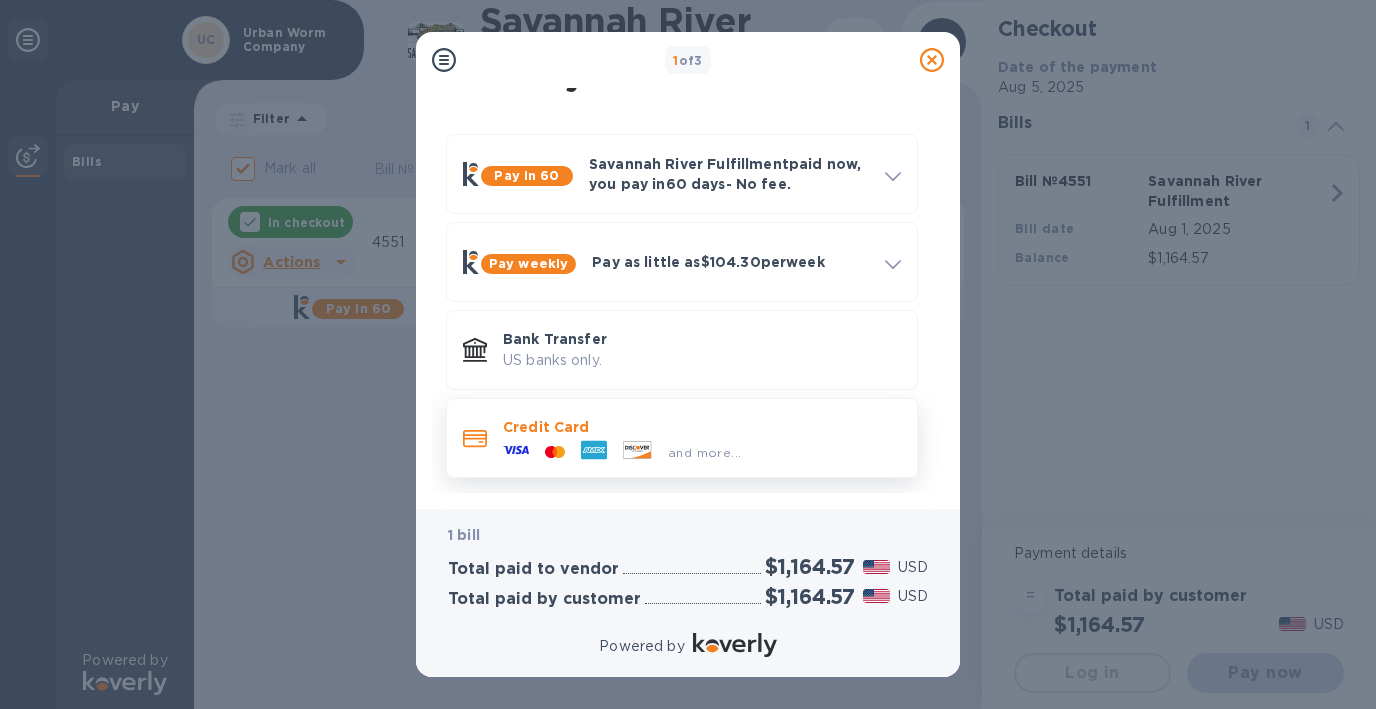 click on "and more..." at bounding box center [622, 452] 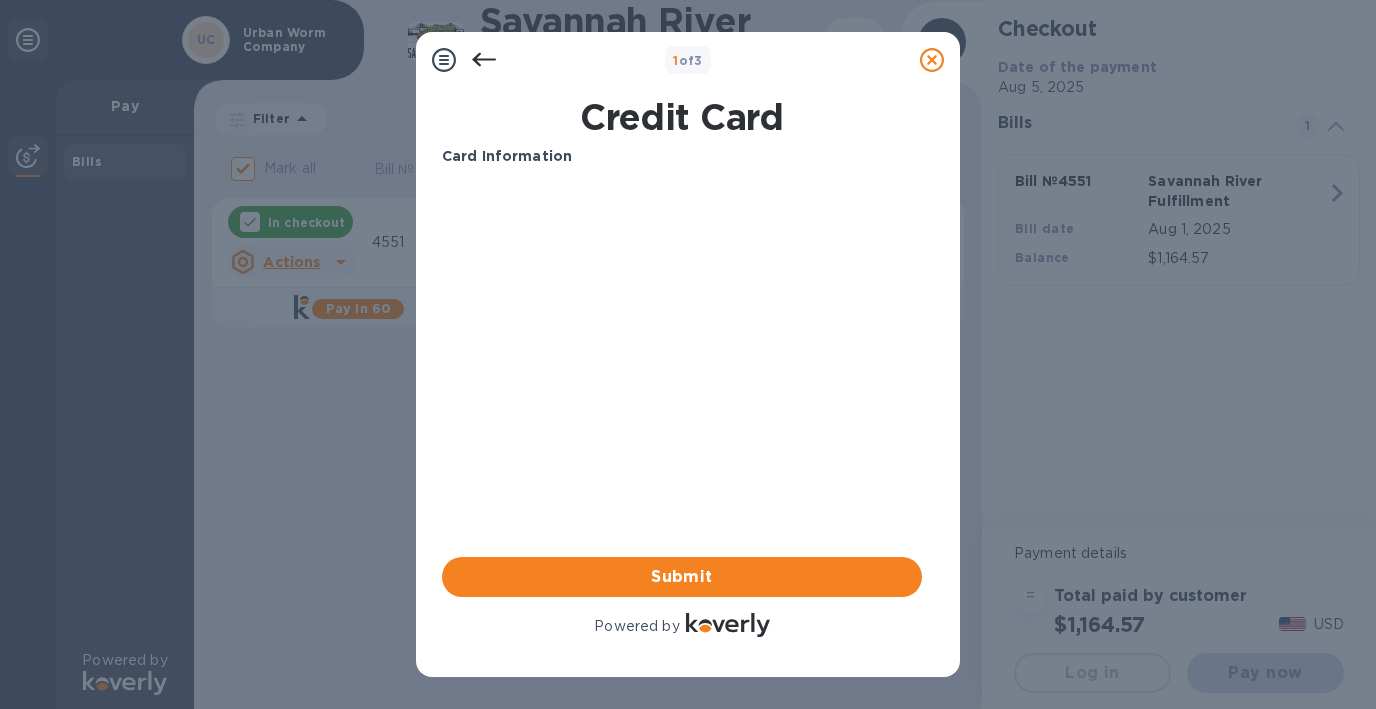 scroll, scrollTop: 0, scrollLeft: 0, axis: both 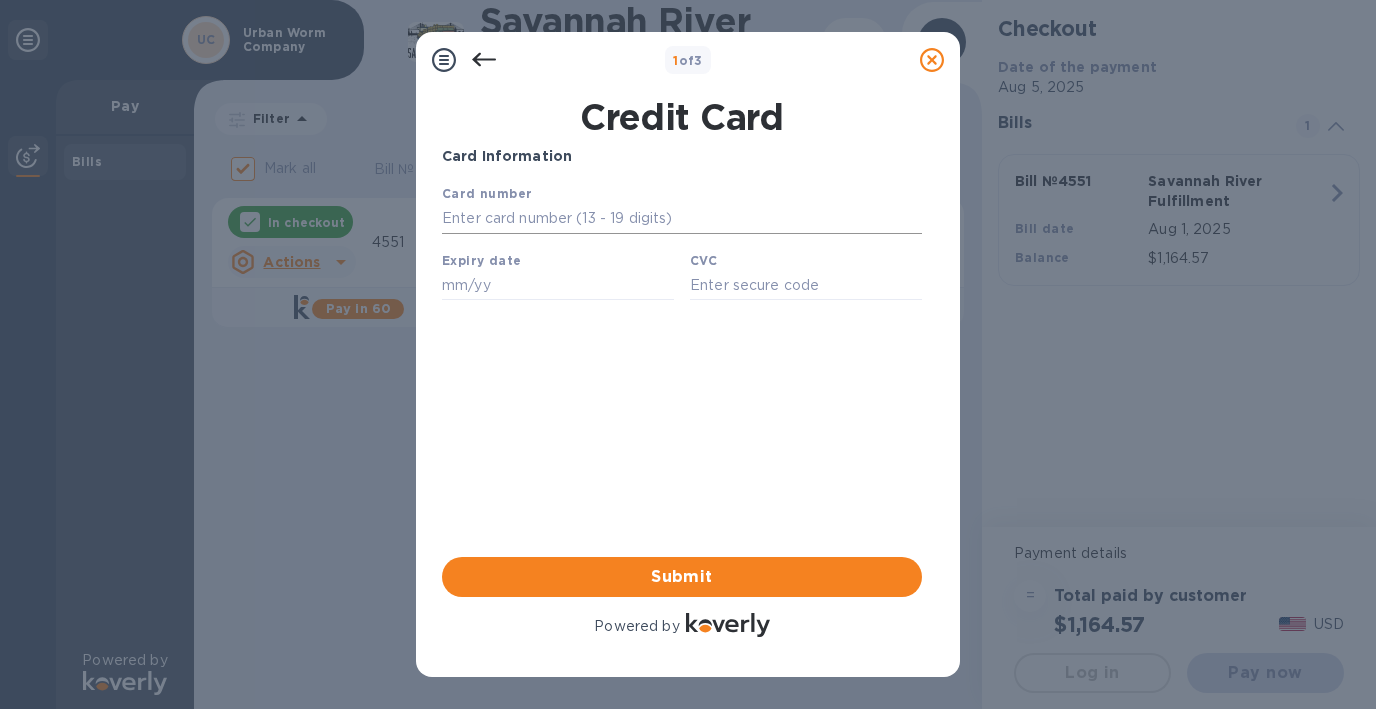 click at bounding box center [682, 219] 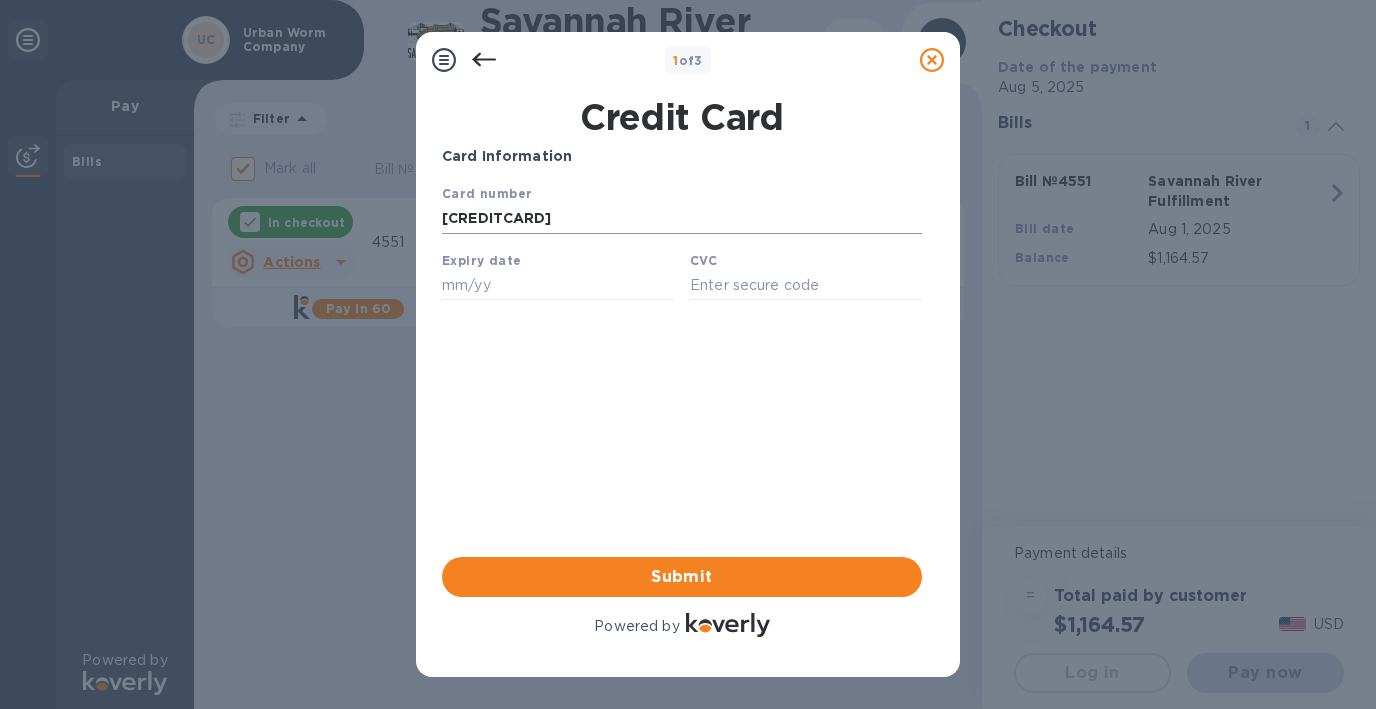 type on "09/27" 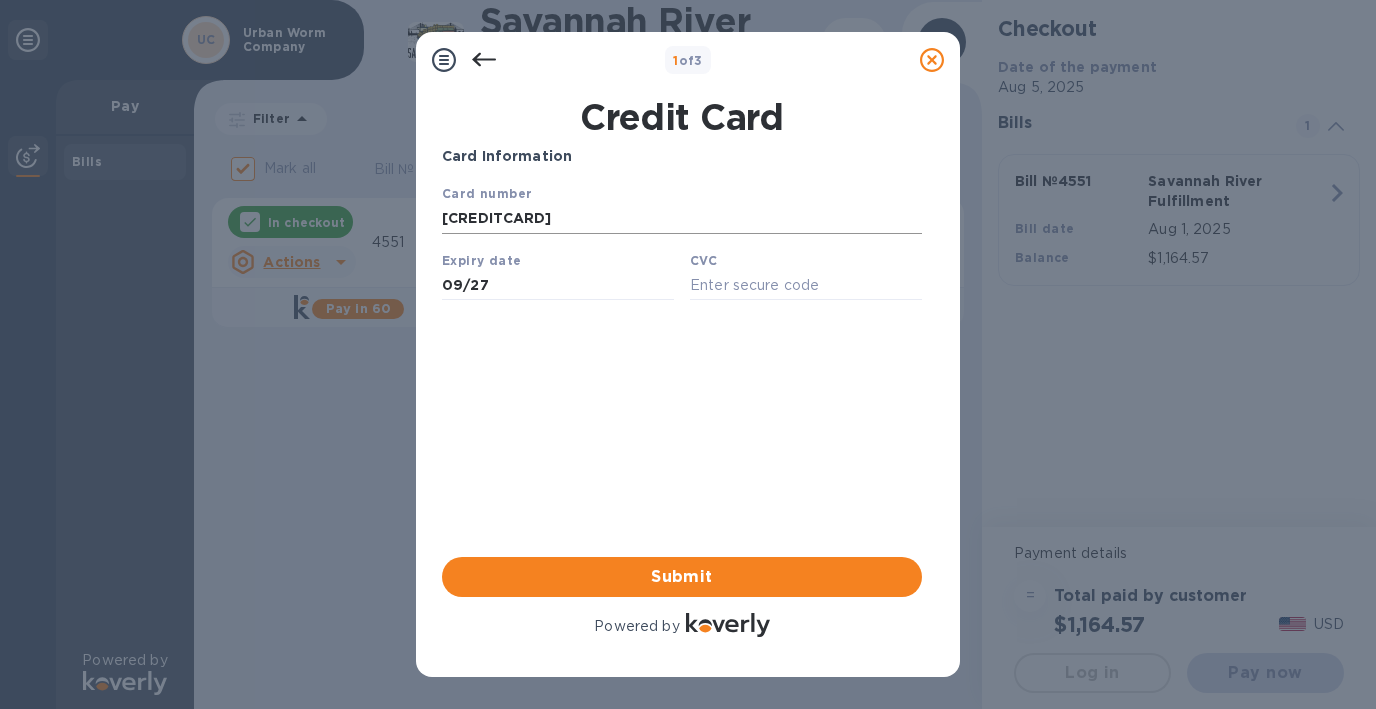 type on "920" 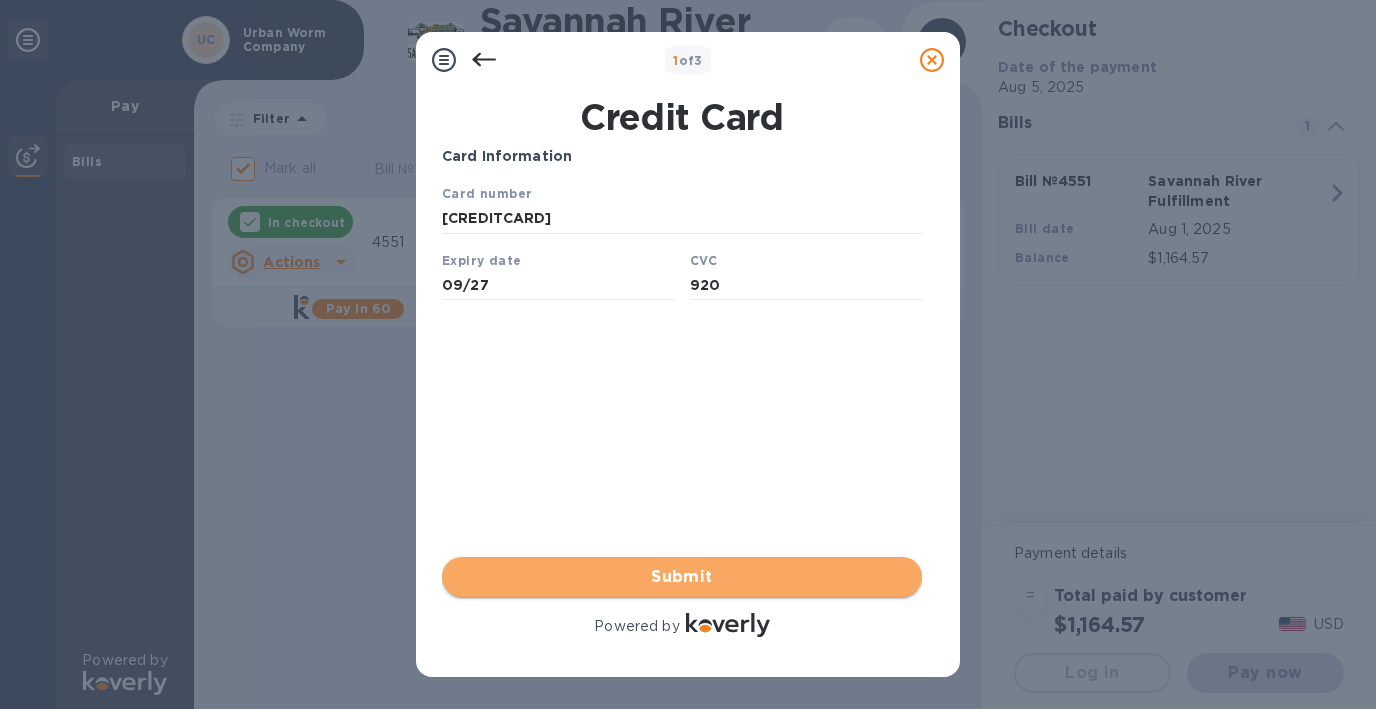click on "Submit" at bounding box center [682, 577] 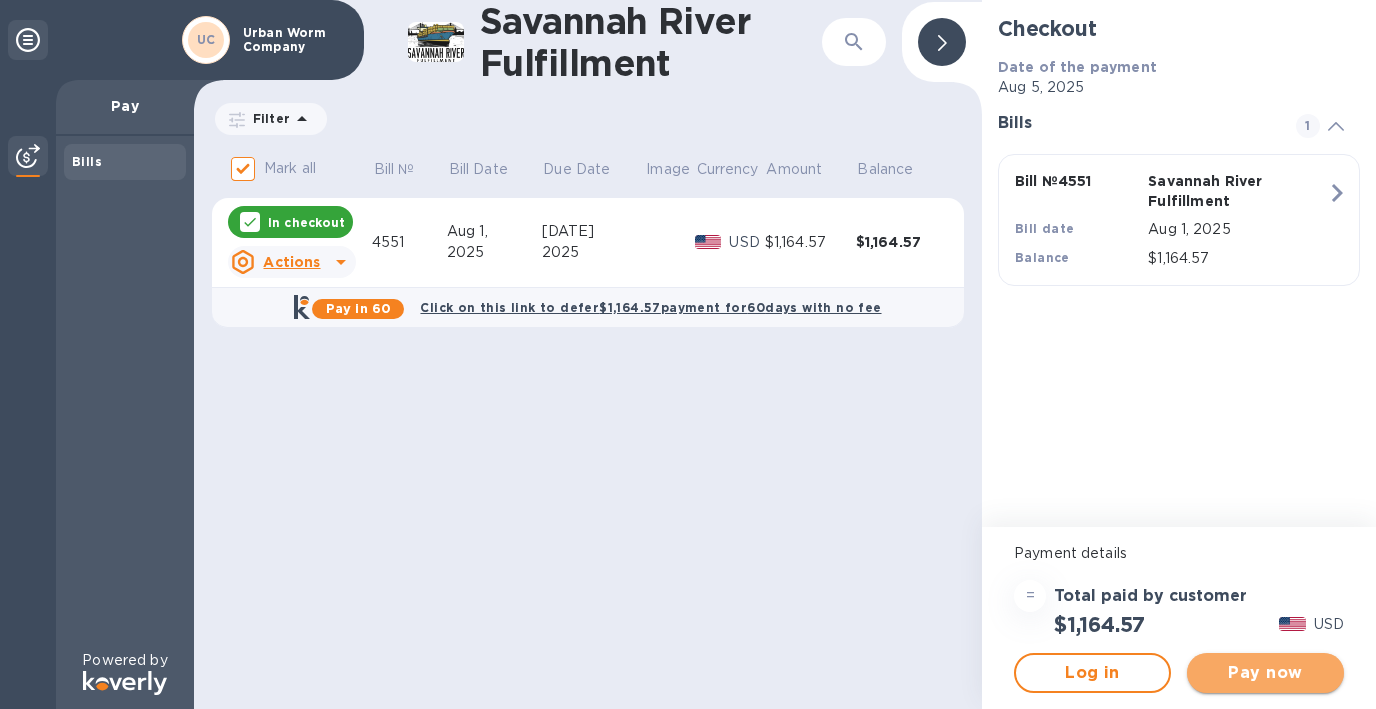 click on "Pay now" at bounding box center (1265, 673) 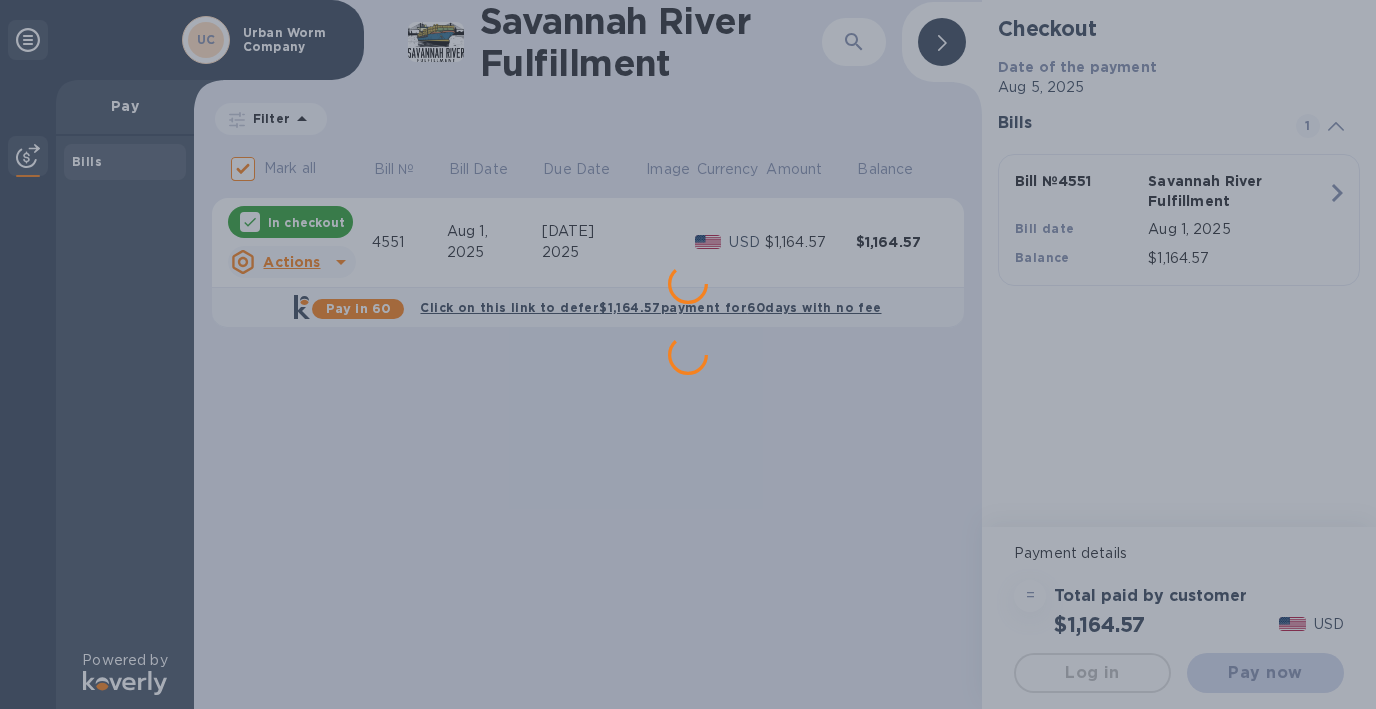 scroll, scrollTop: 0, scrollLeft: 0, axis: both 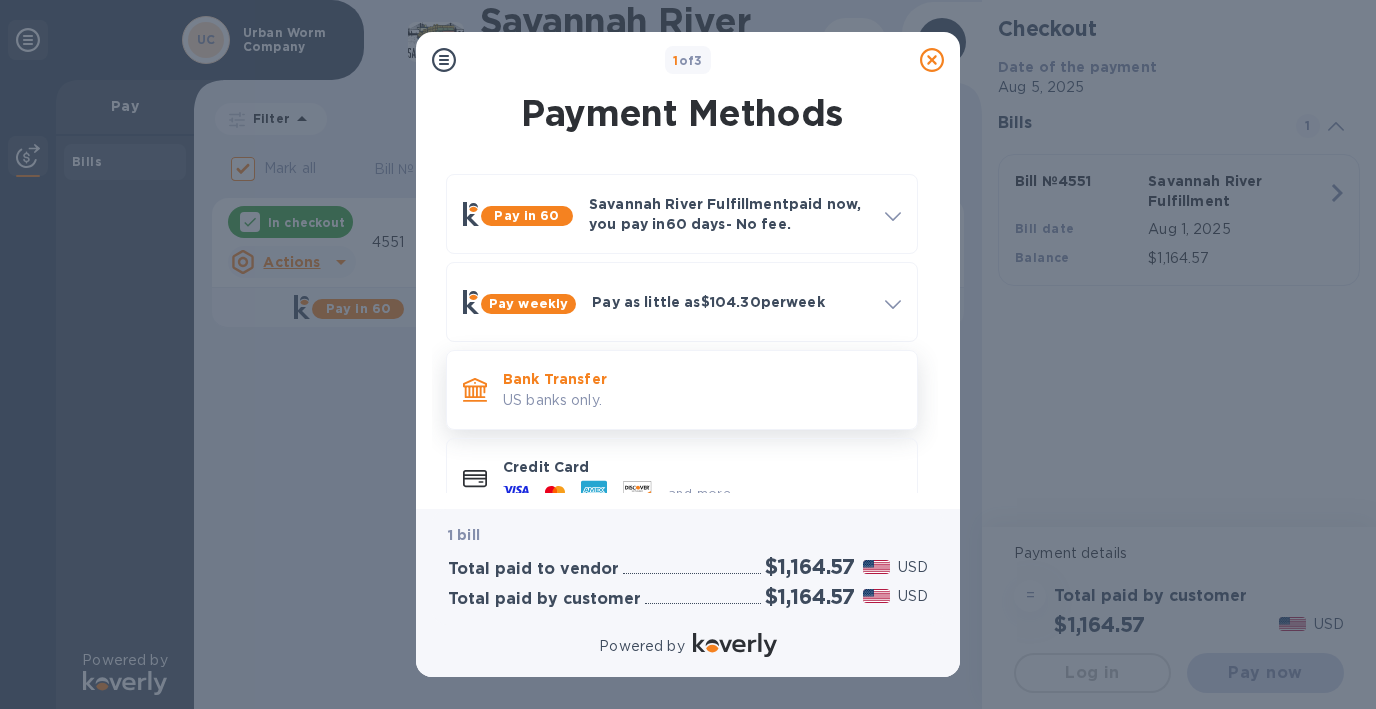 click on "US banks only." at bounding box center [702, 400] 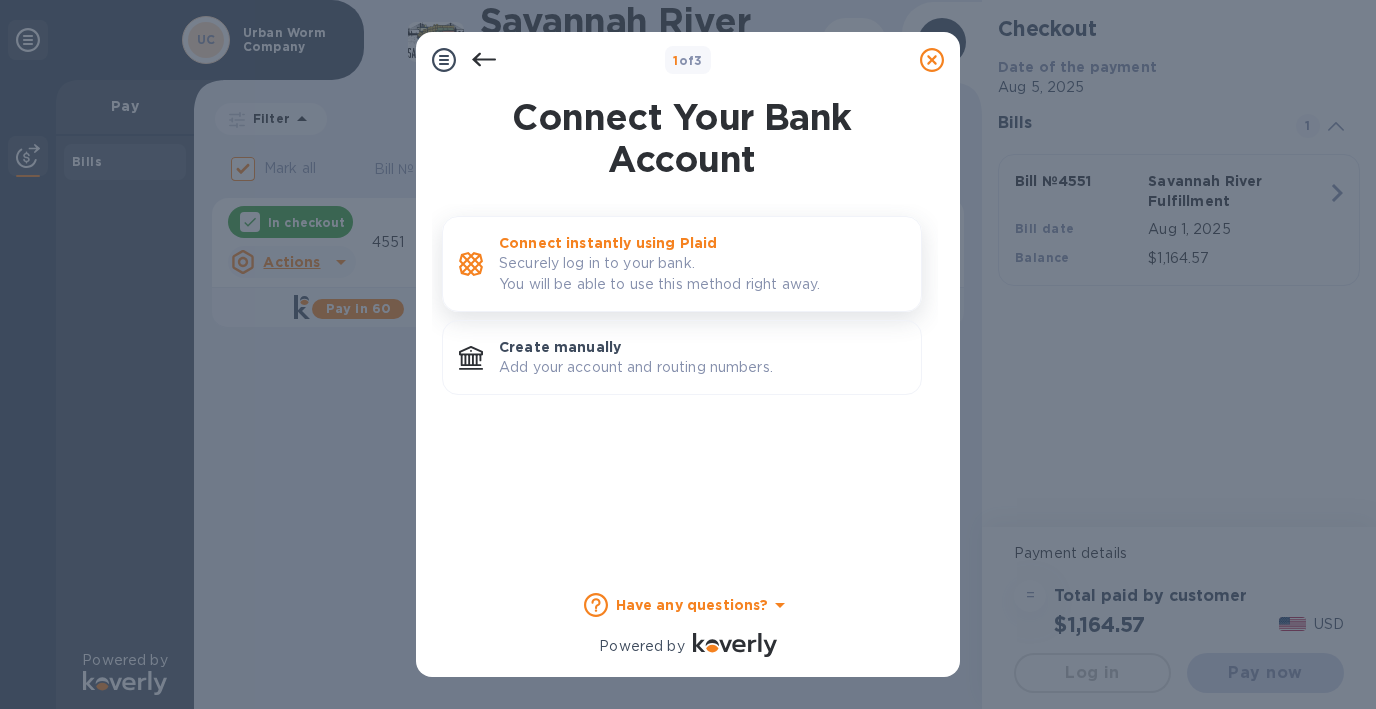 click on "Securely log in to your bank.   You will be able to use this method right away." at bounding box center (702, 274) 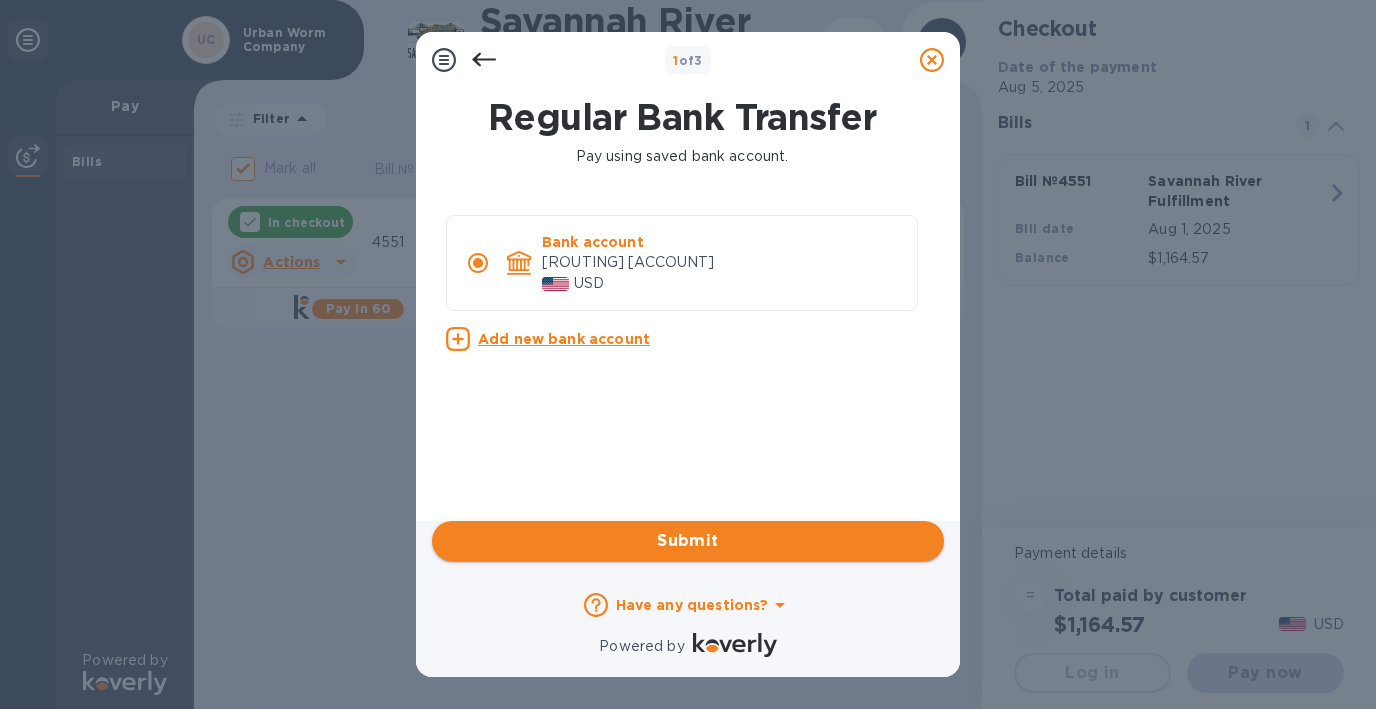 click on "Submit" at bounding box center (688, 541) 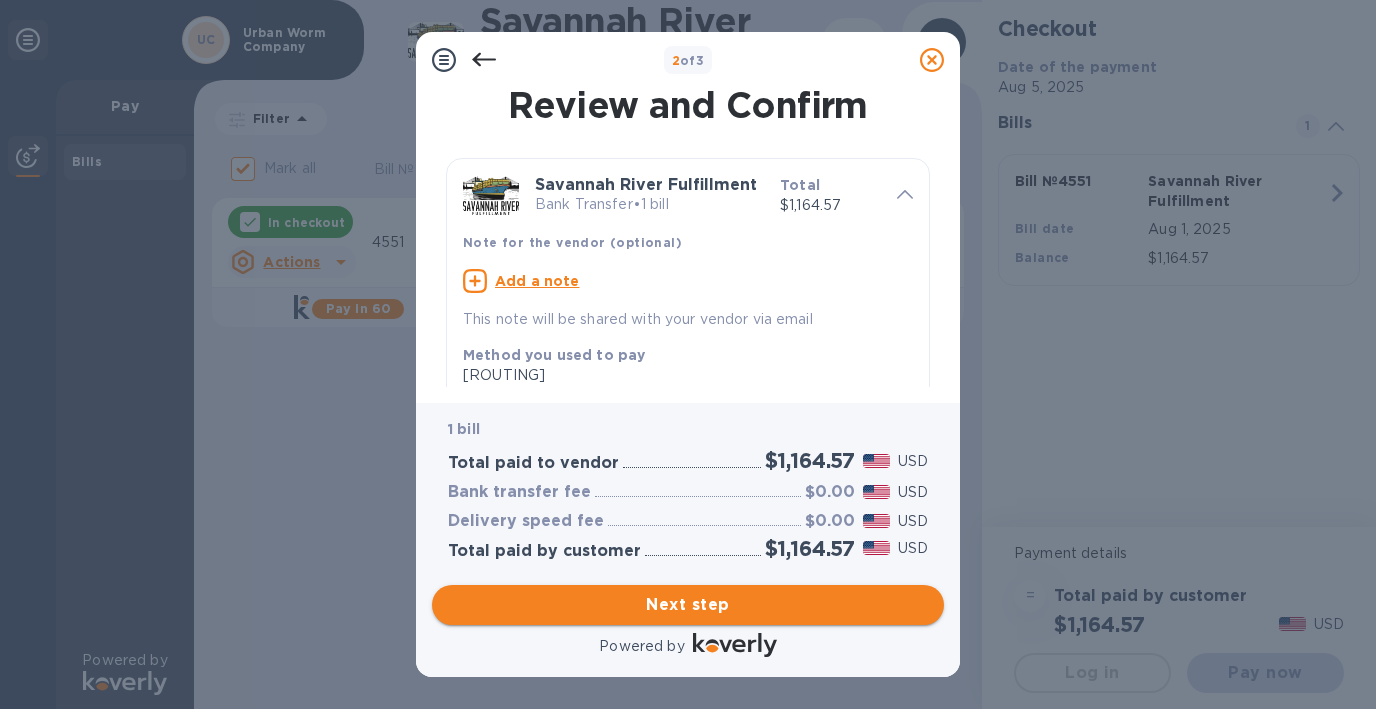 click on "Next step" at bounding box center [688, 605] 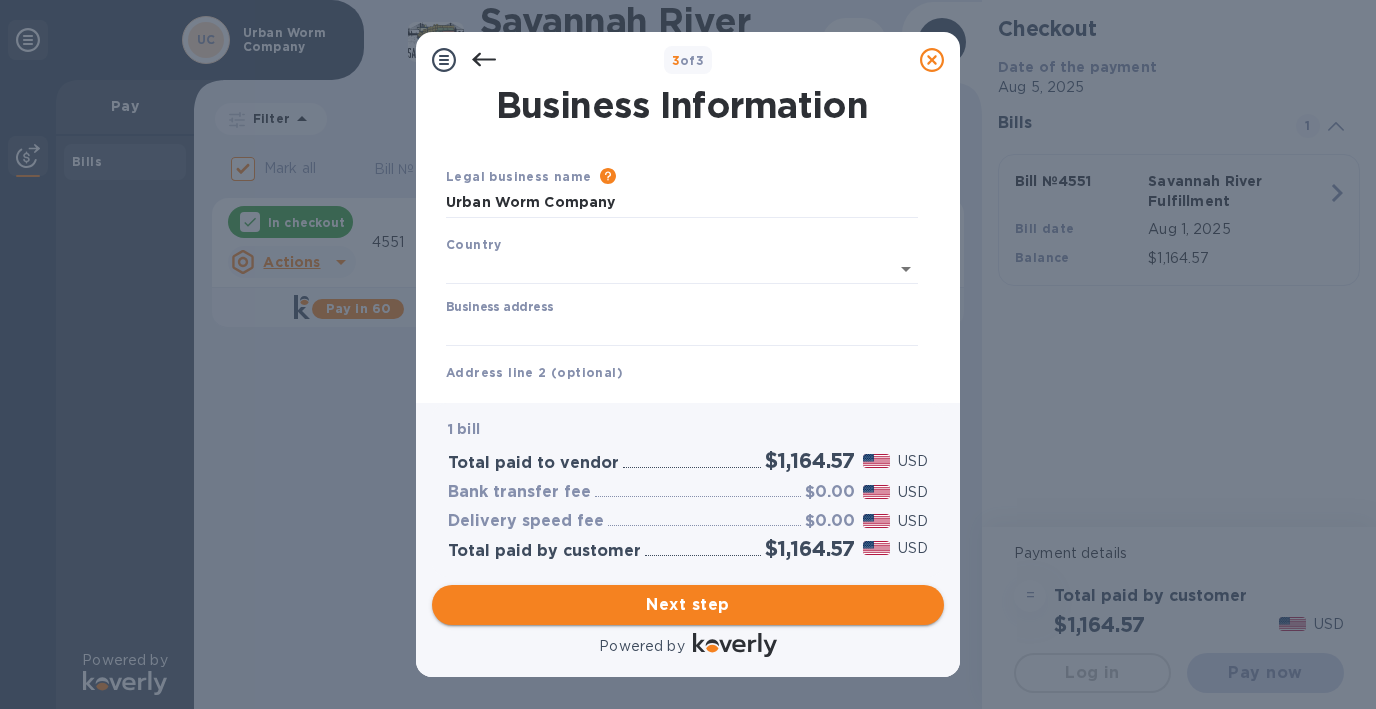 type on "United States" 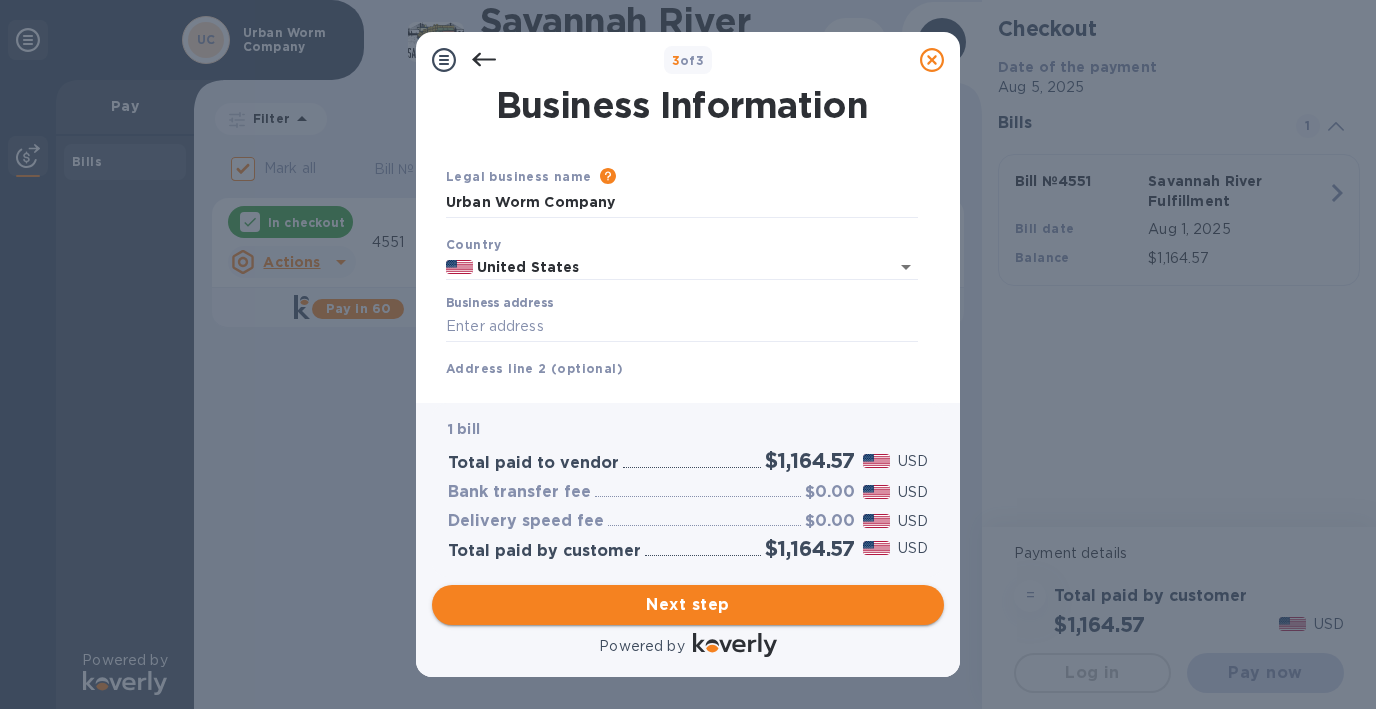 click on "Next step" at bounding box center (688, 605) 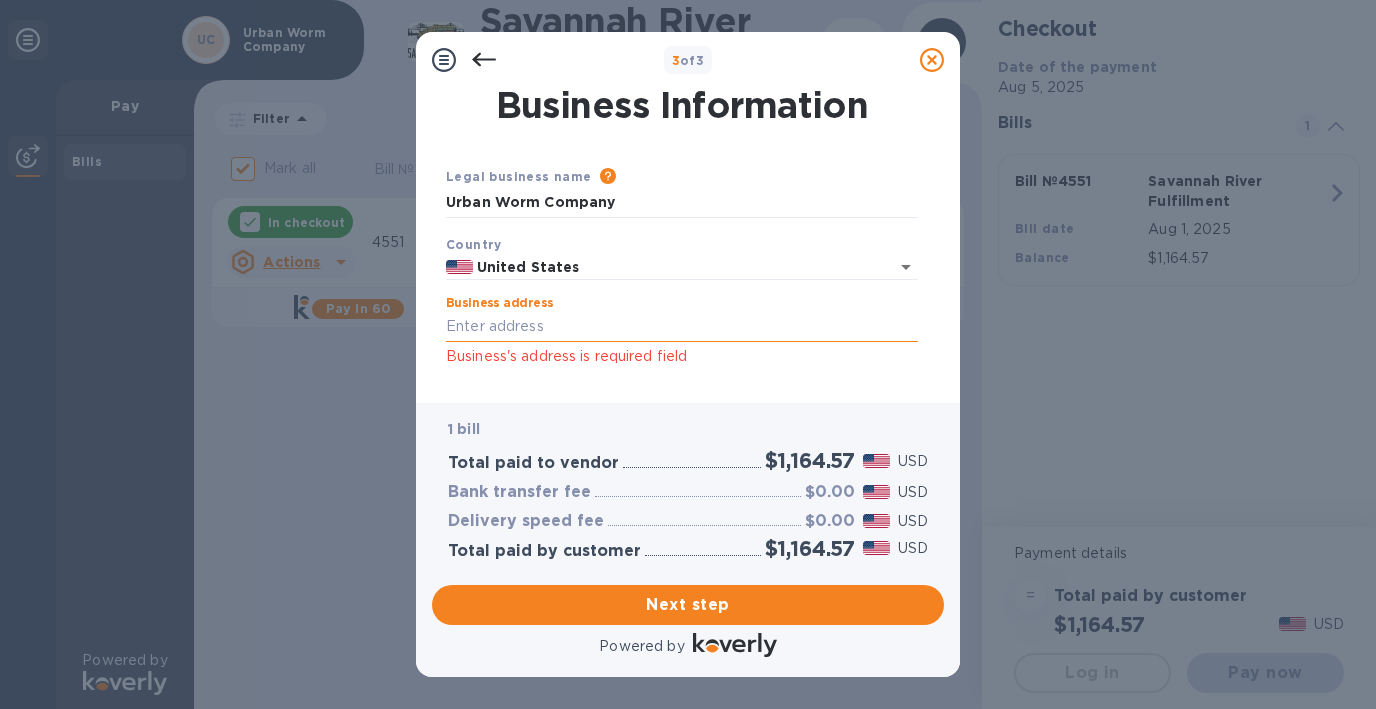 click on "Business address" at bounding box center [682, 327] 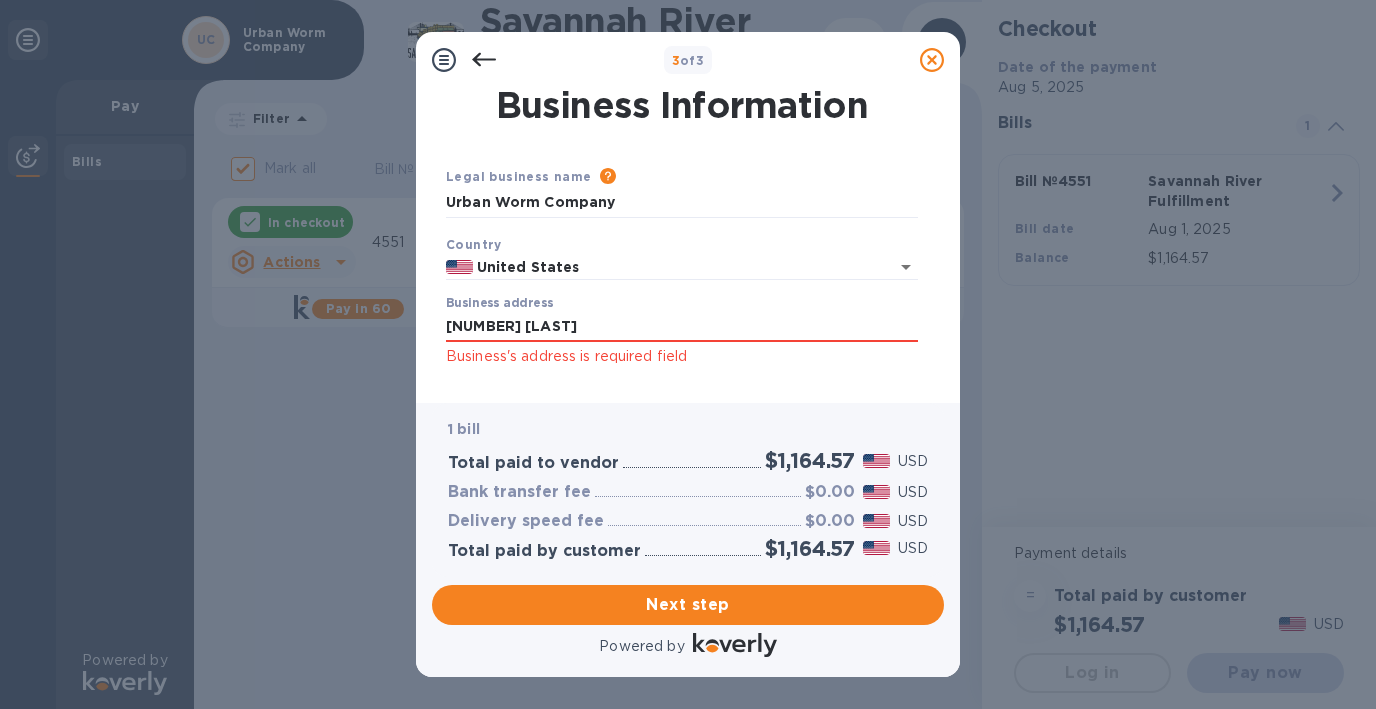 type on "[NUMBER] [LAST] [STREET]" 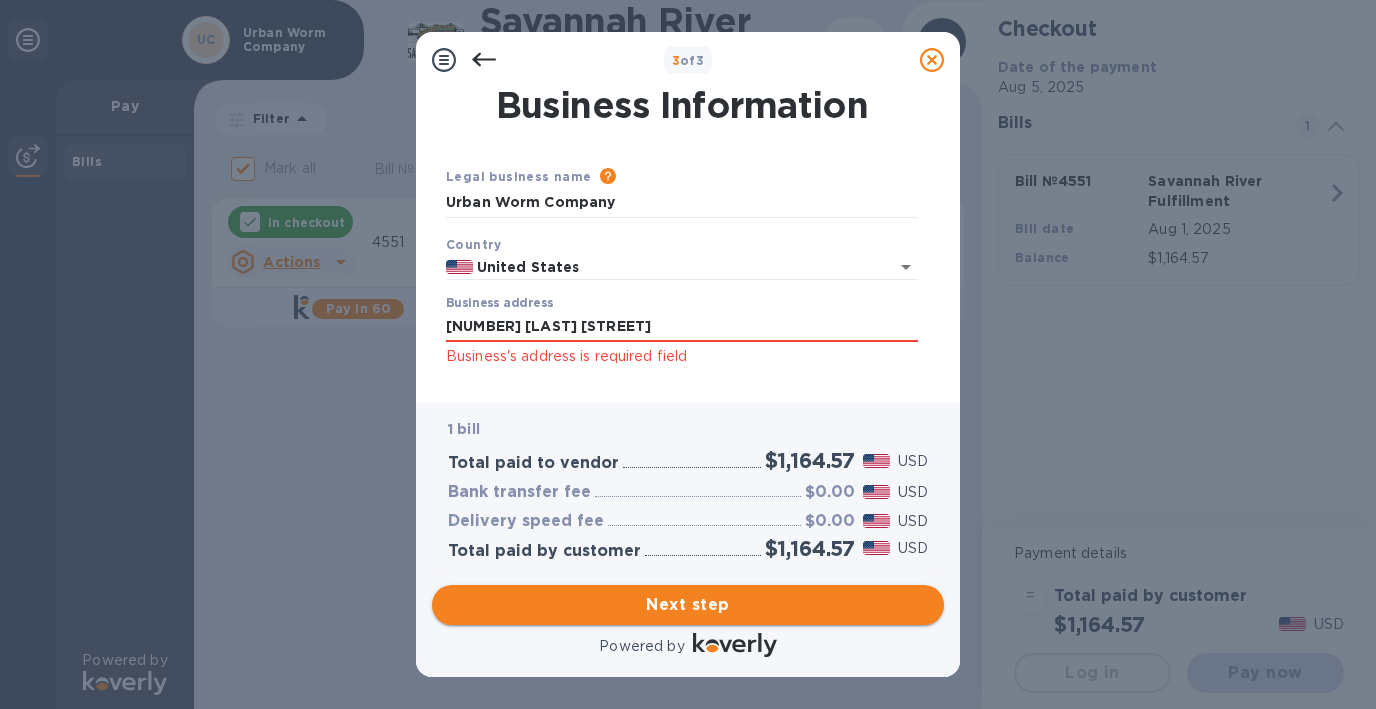 click on "Next step" at bounding box center [688, 605] 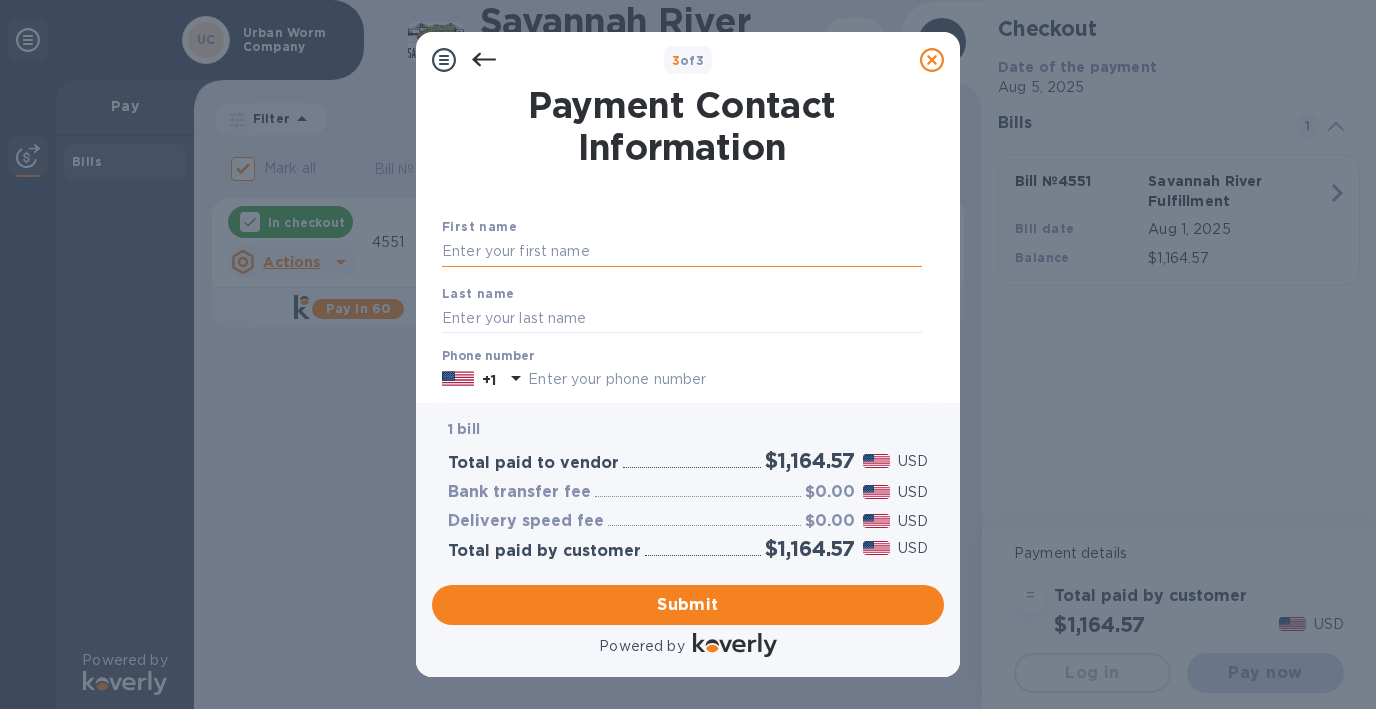 click at bounding box center (682, 252) 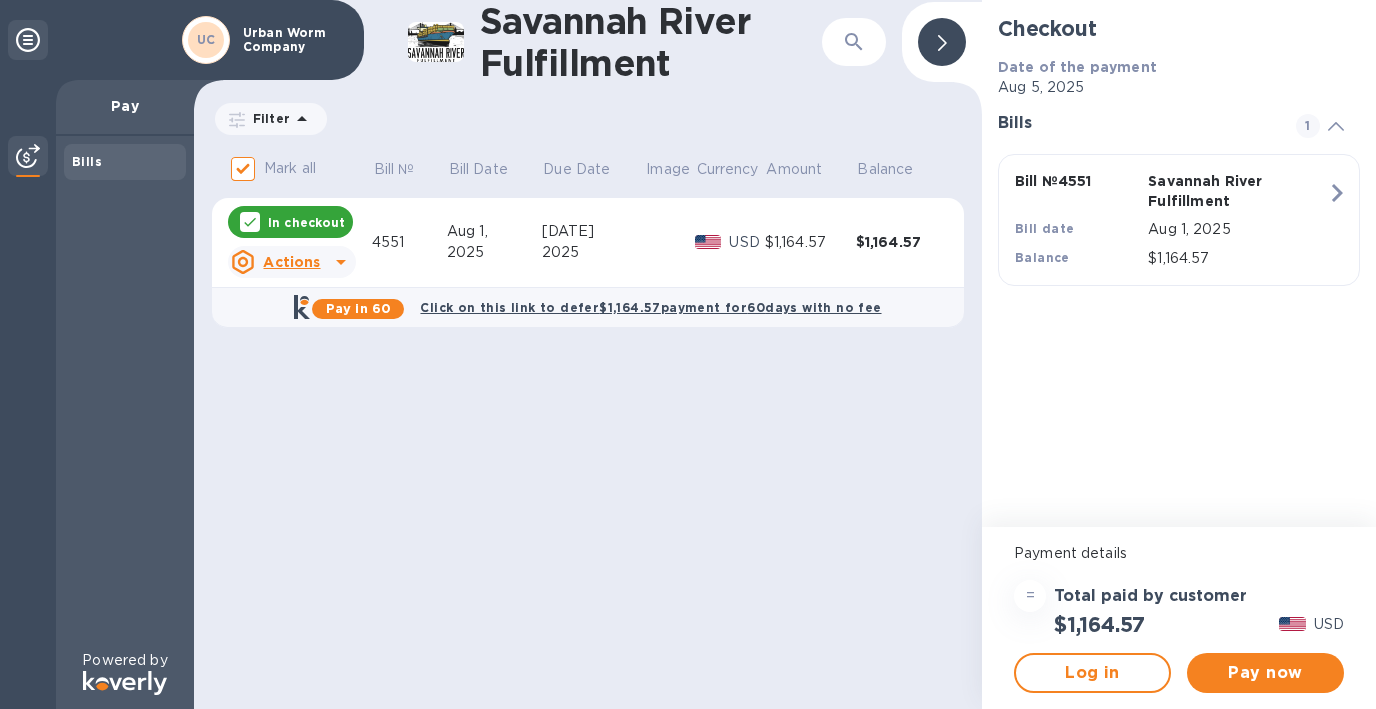 click on "UC" at bounding box center [206, 39] 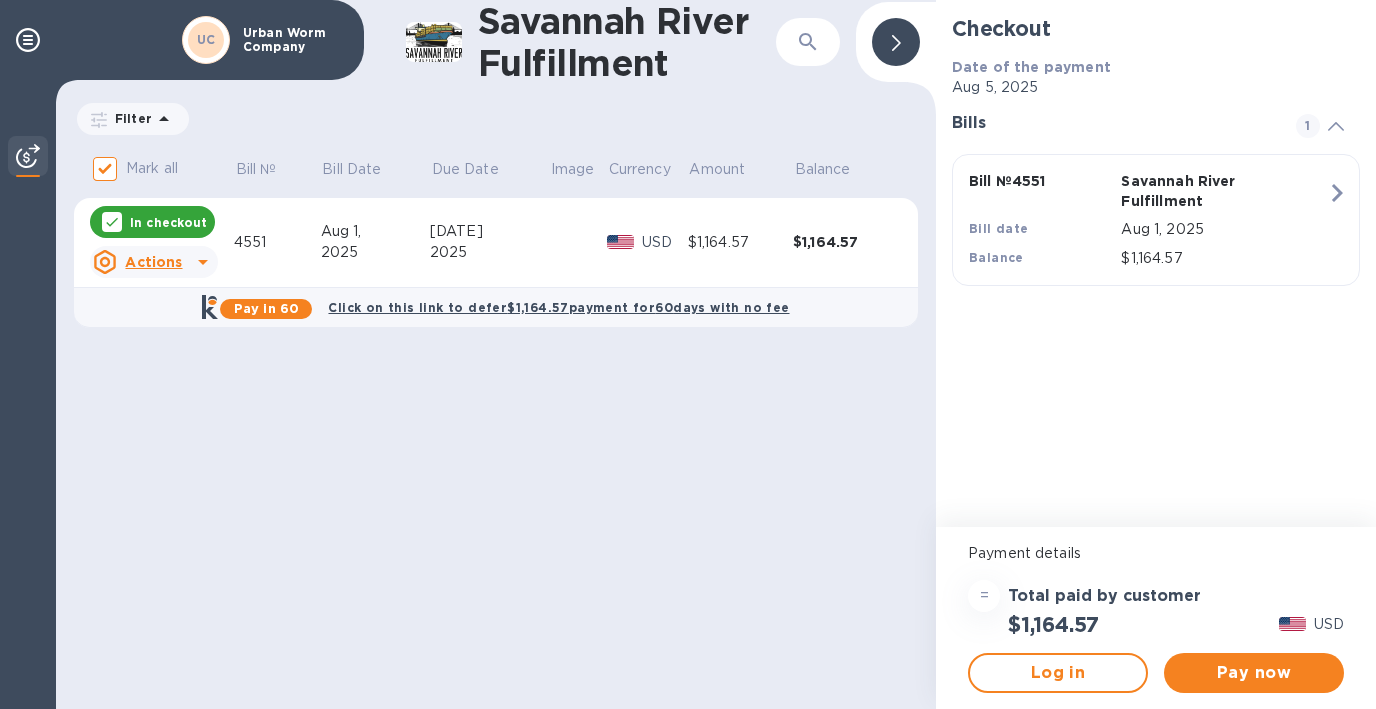 click on "UC" at bounding box center [206, 40] 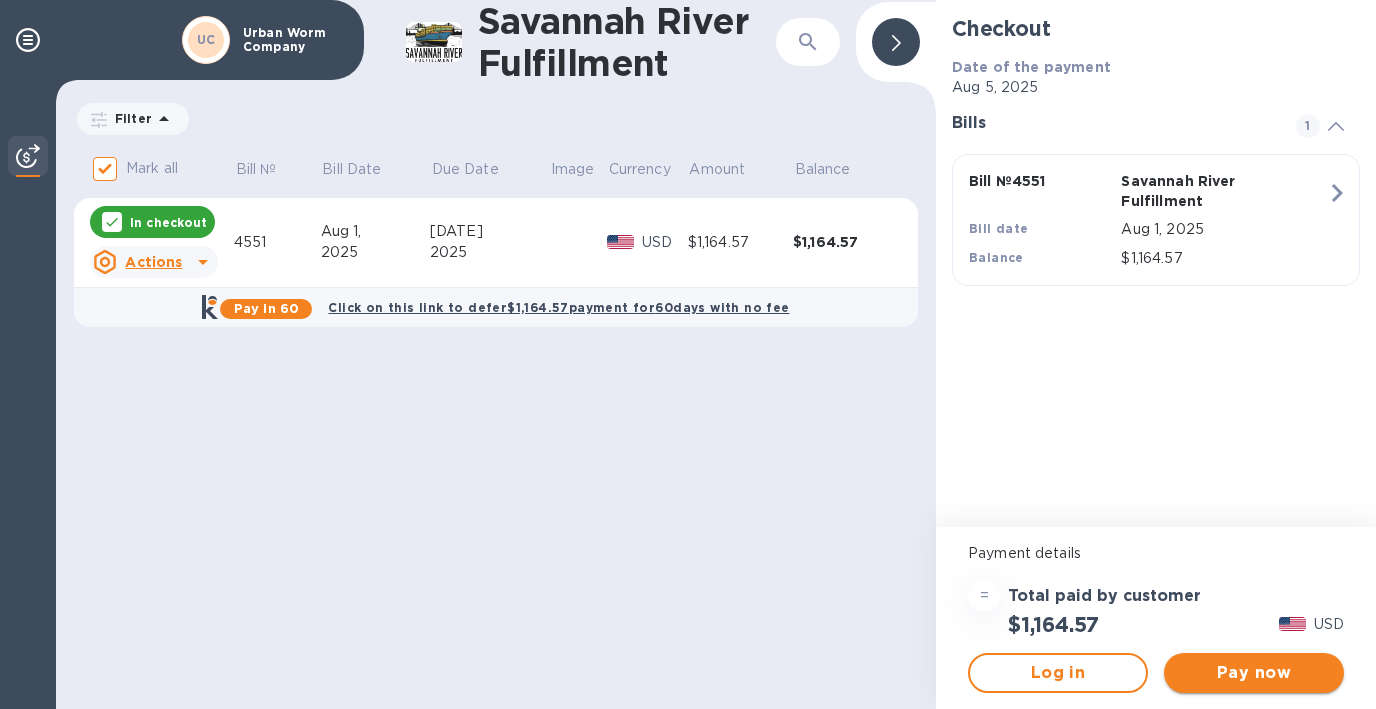 click on "Pay now" at bounding box center [1254, 673] 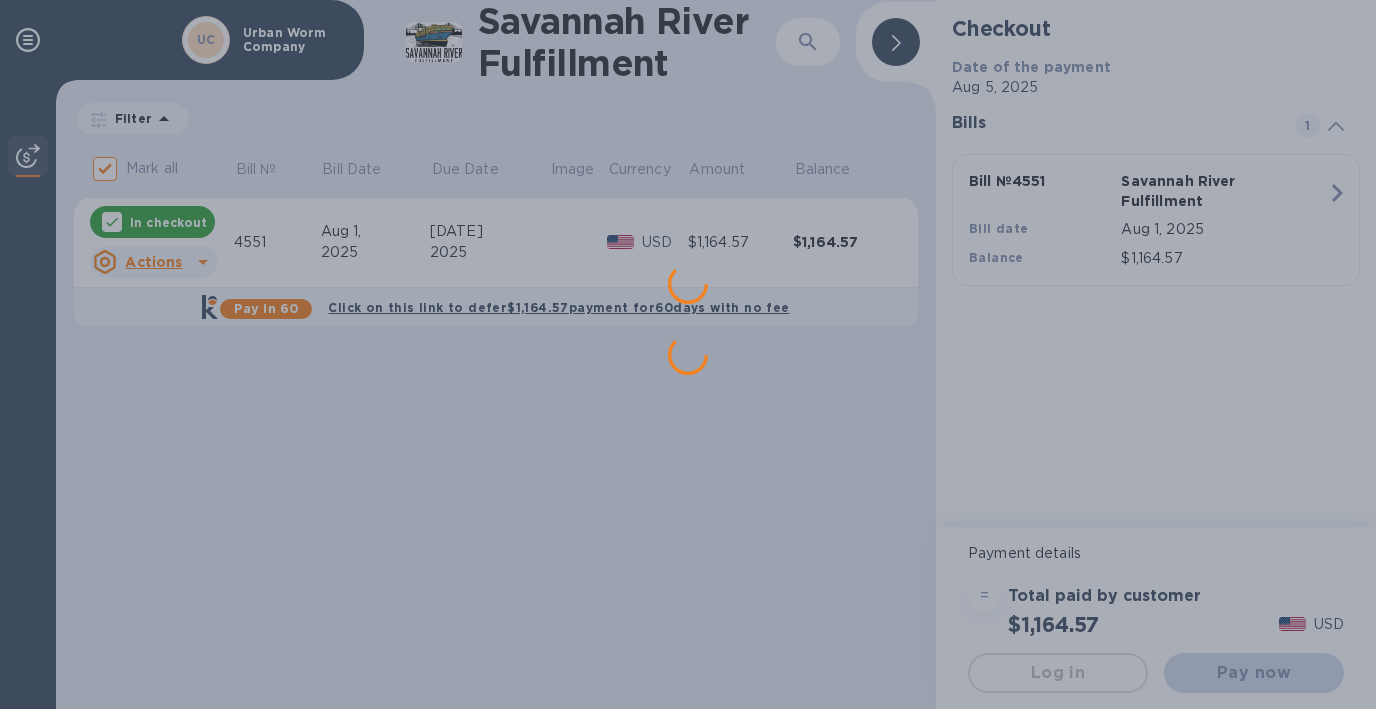 scroll, scrollTop: 0, scrollLeft: 0, axis: both 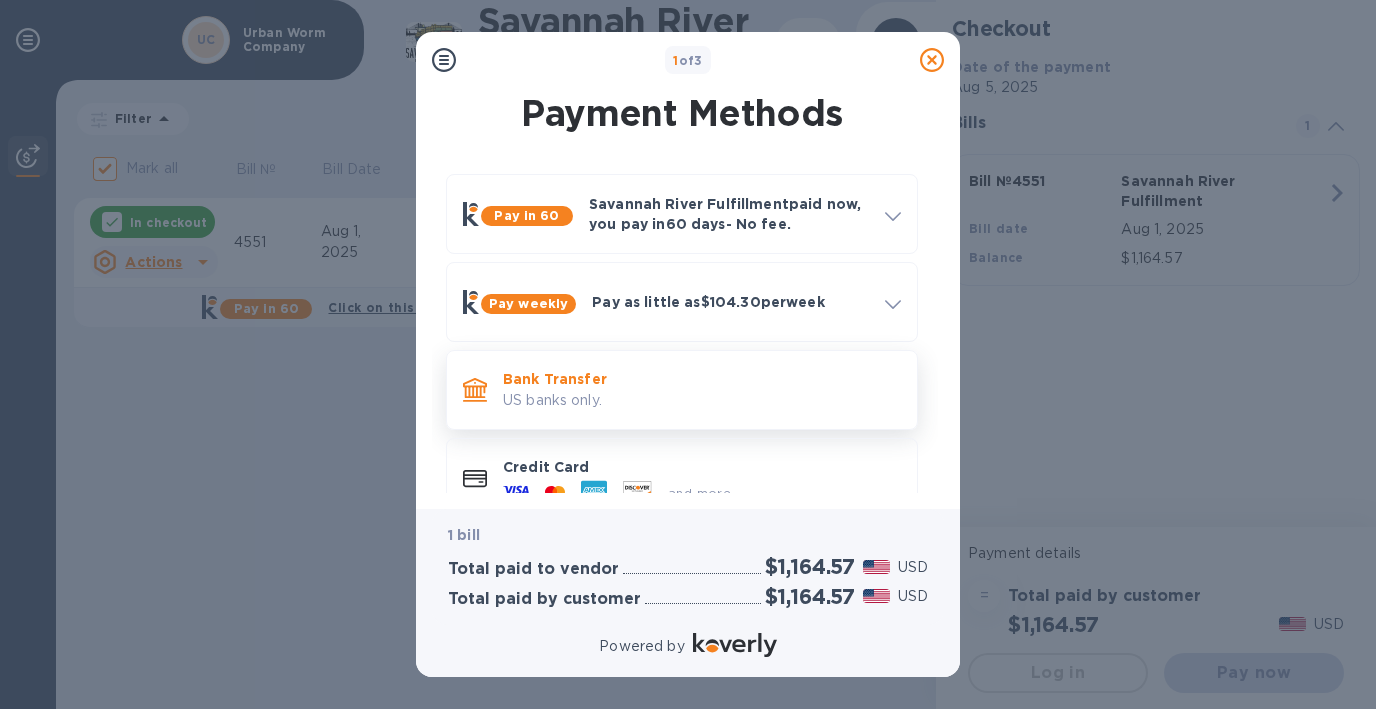 click on "US banks only." at bounding box center (702, 400) 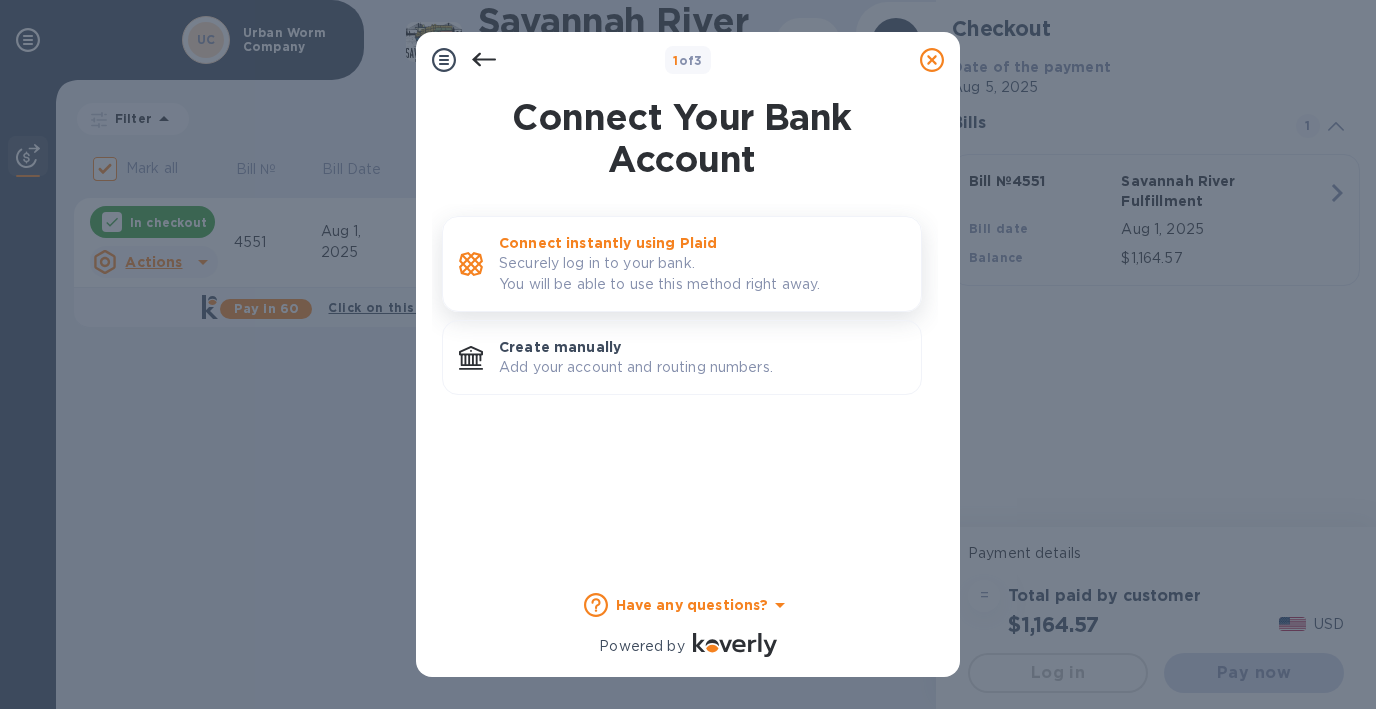 click on "Securely log in to your bank.   You will be able to use this method right away." at bounding box center [702, 274] 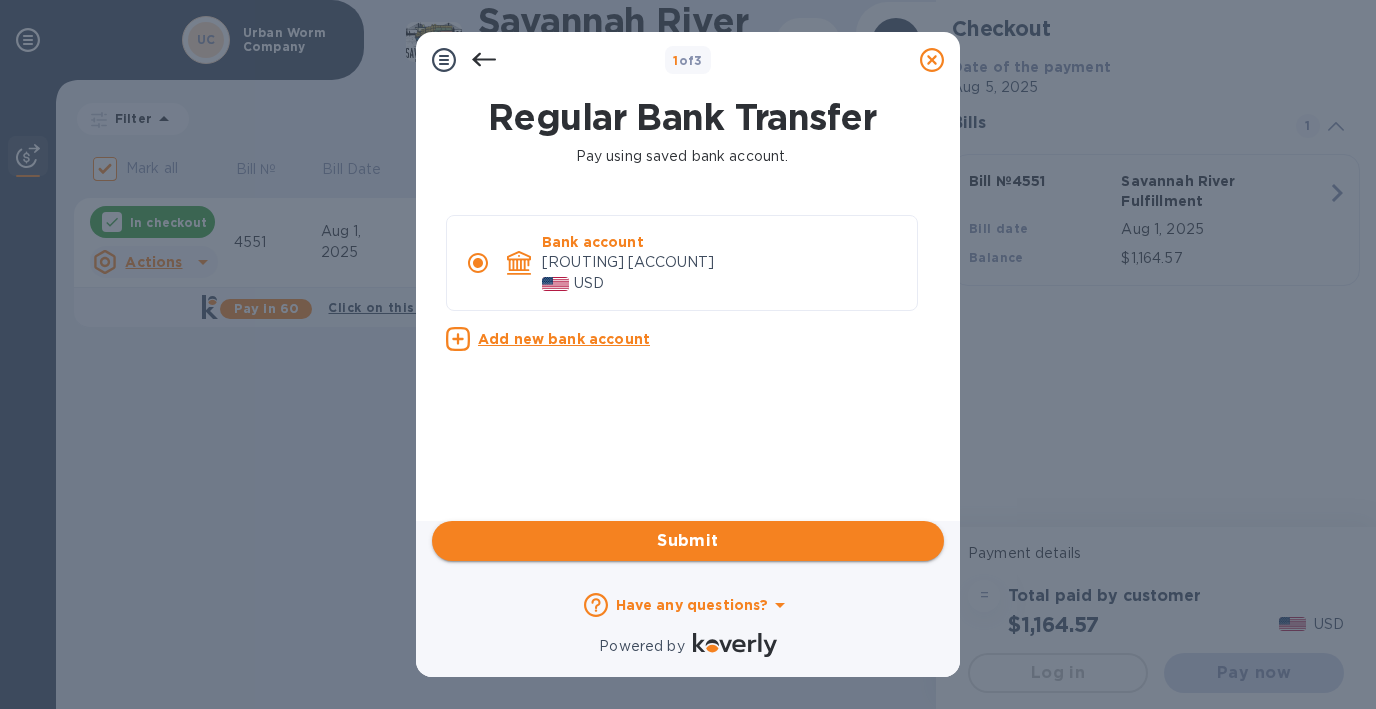 click on "Submit" at bounding box center [688, 541] 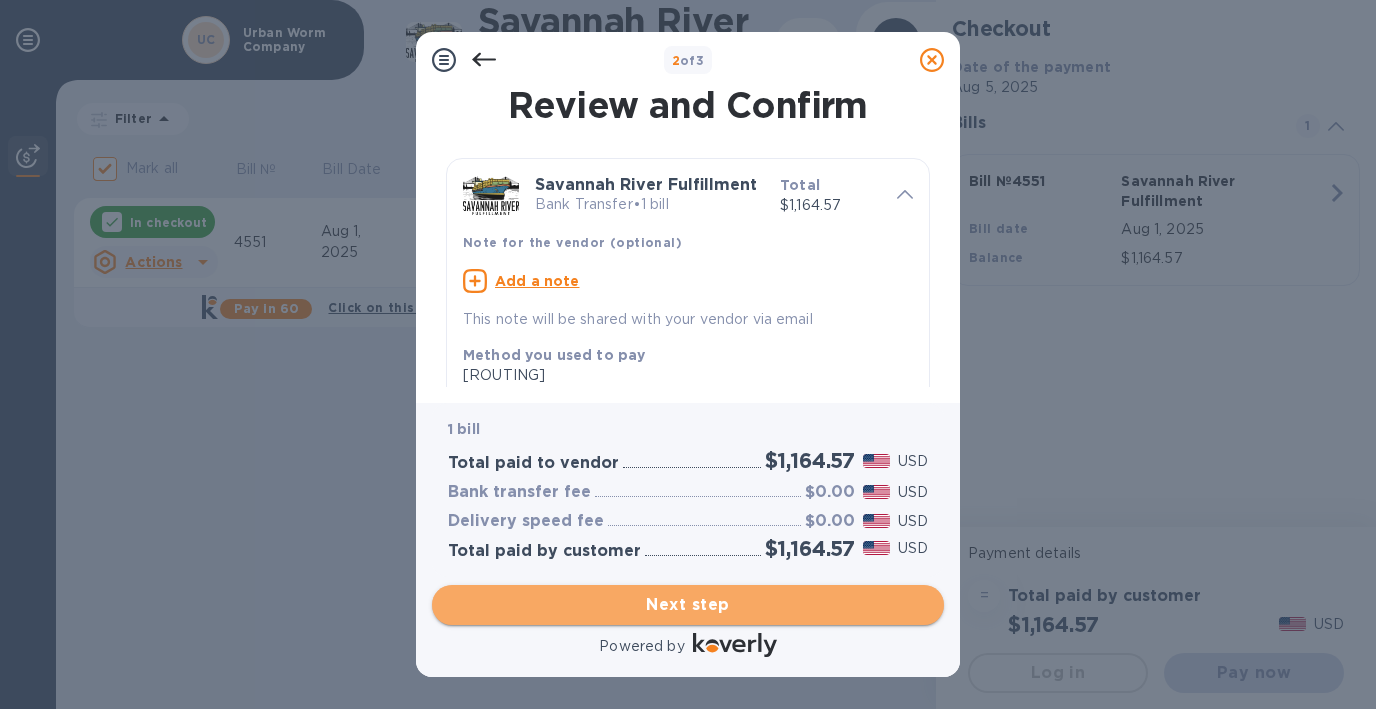 click on "Next step" at bounding box center [688, 605] 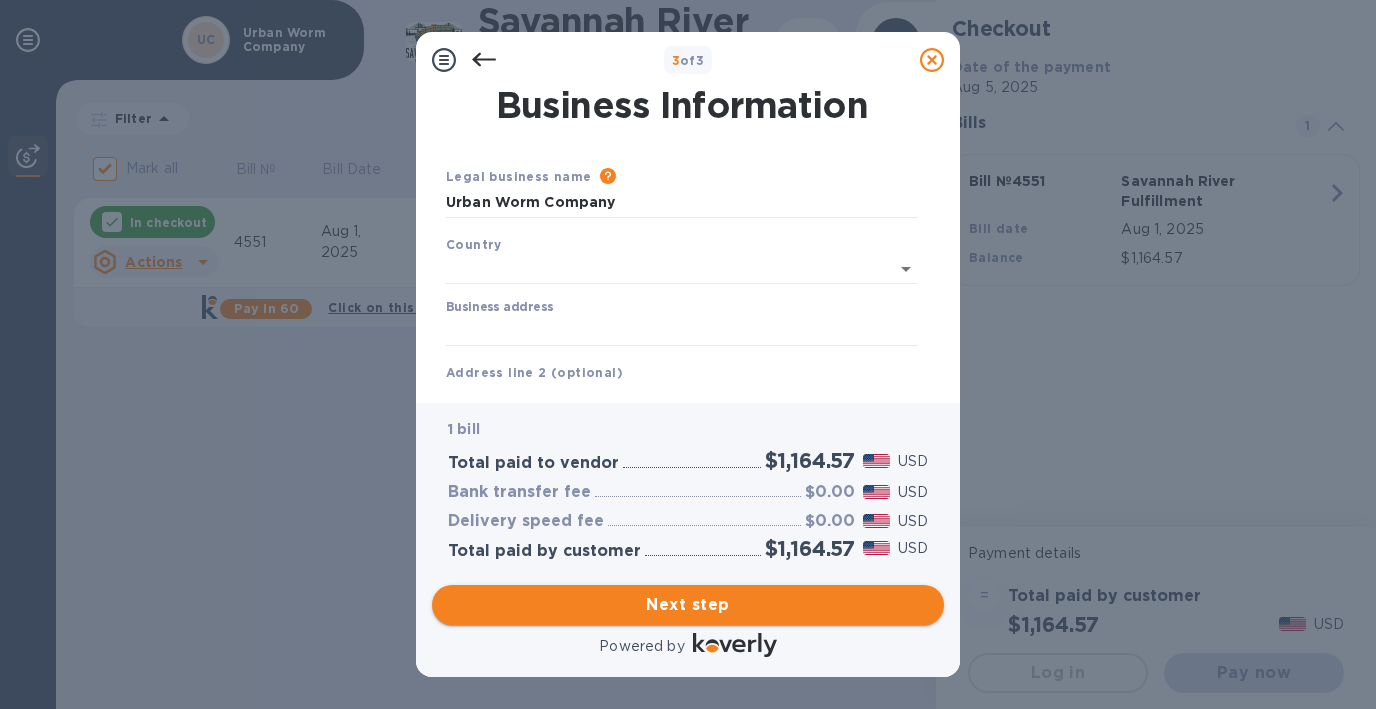 type on "United States" 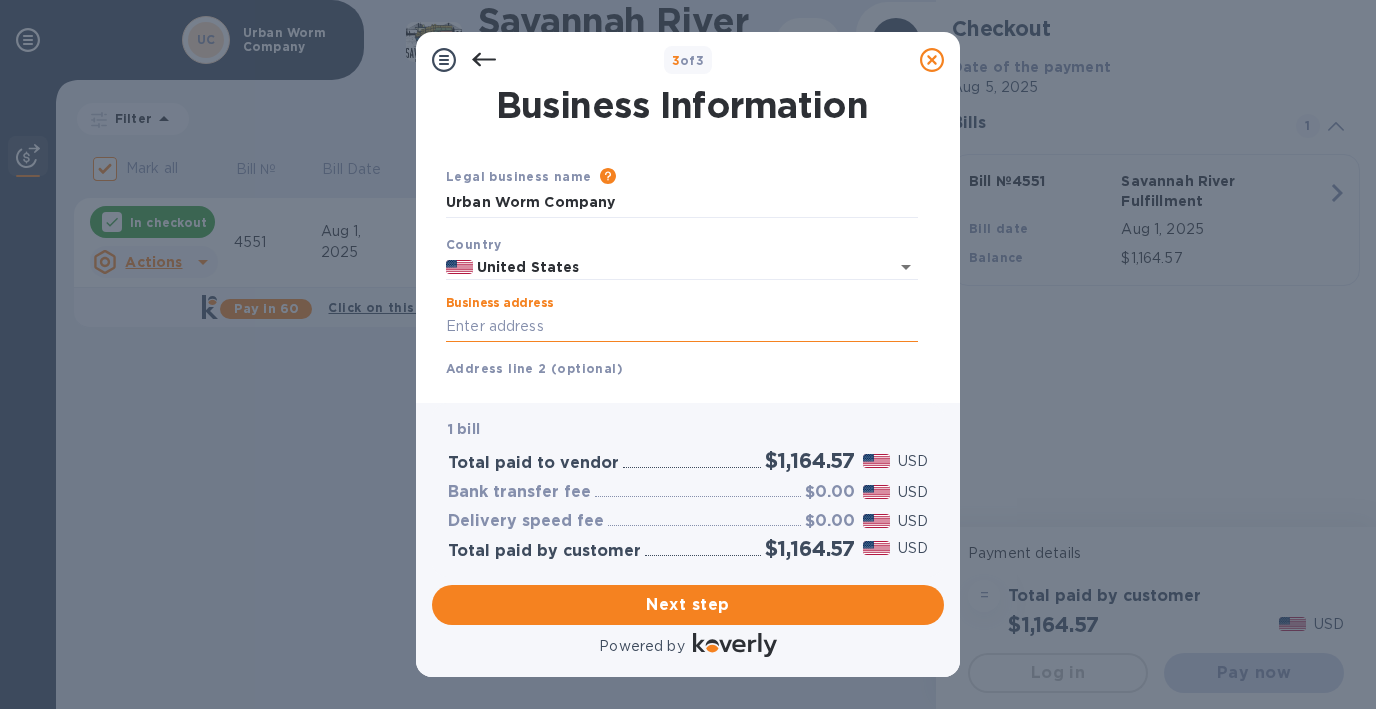 click on "Business address" at bounding box center (682, 327) 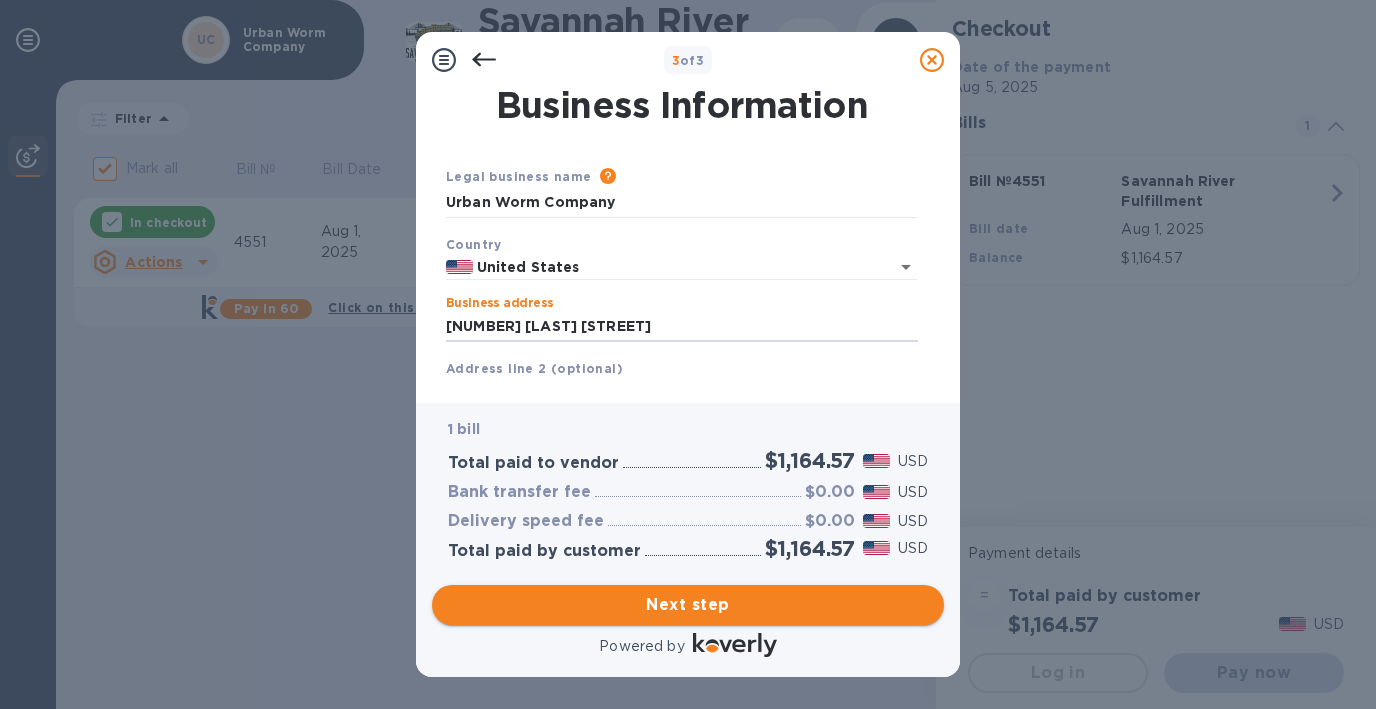 click on "Next step" at bounding box center [688, 605] 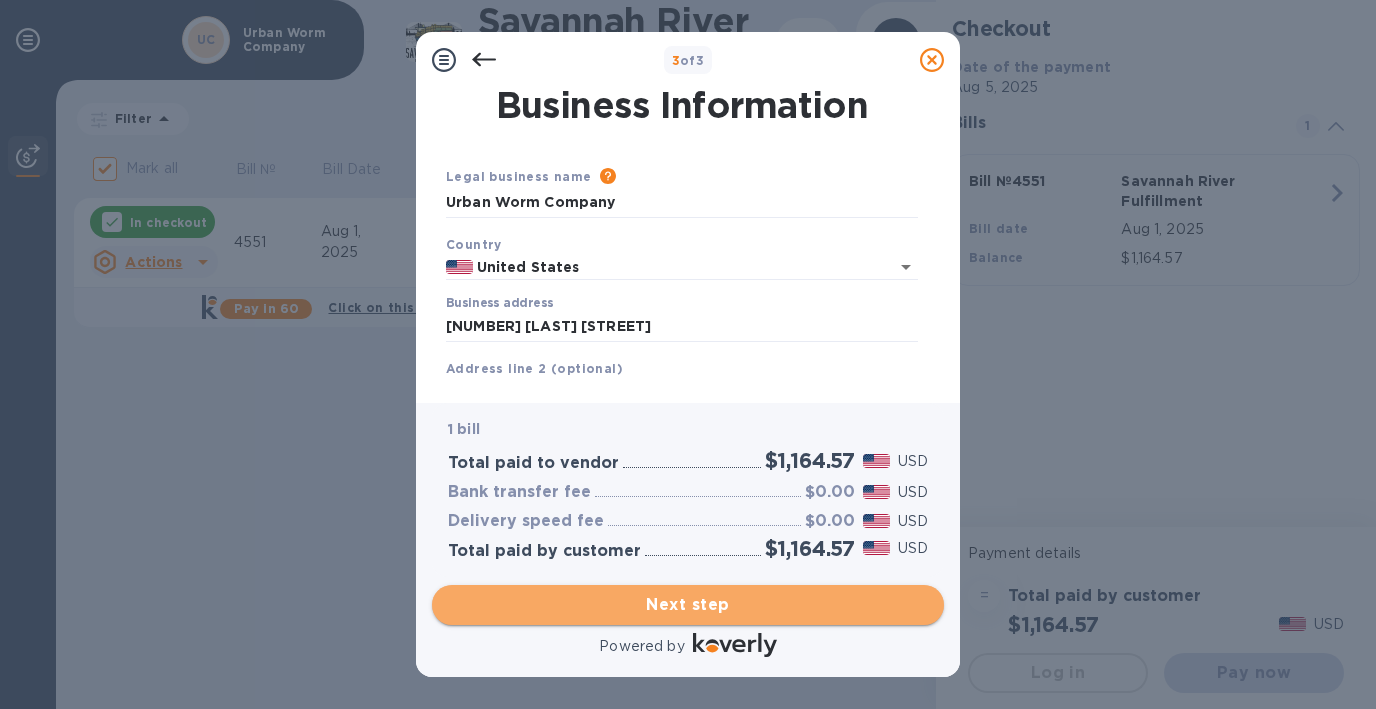 click on "Next step" at bounding box center [688, 605] 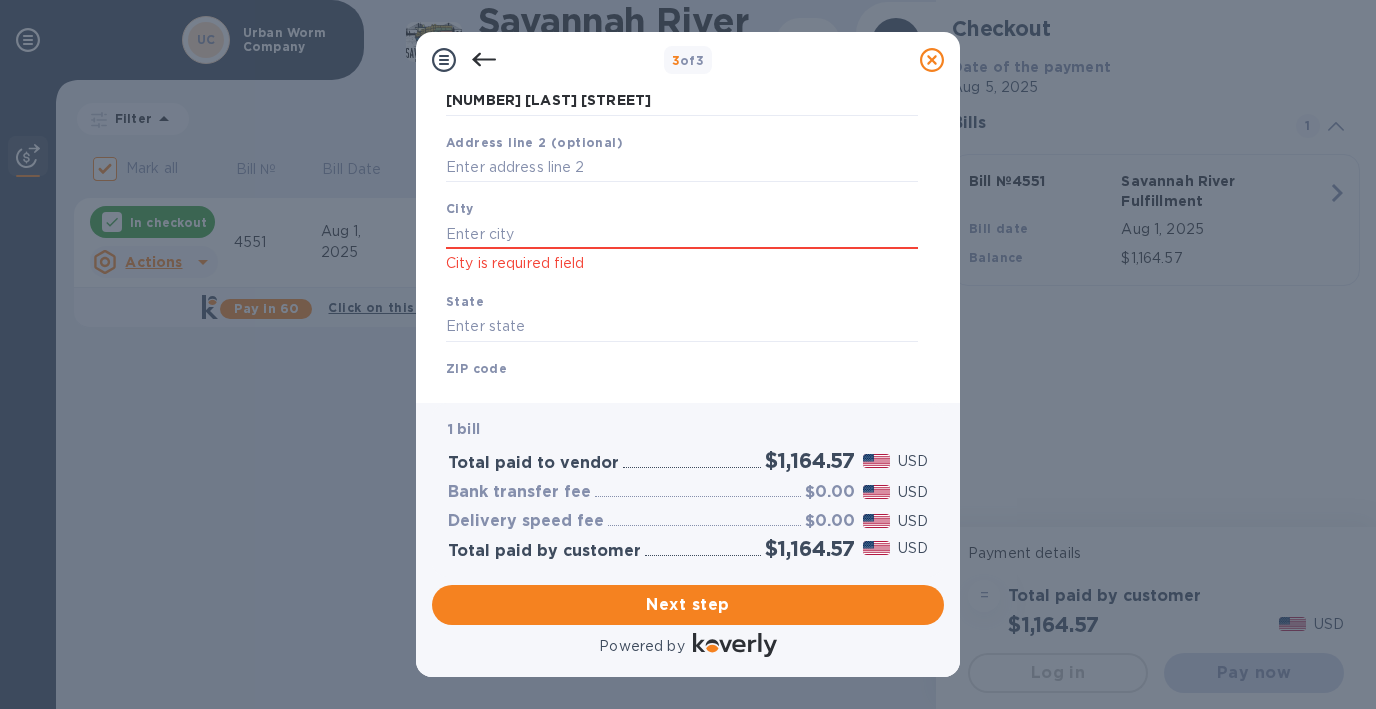 scroll, scrollTop: 202, scrollLeft: 0, axis: vertical 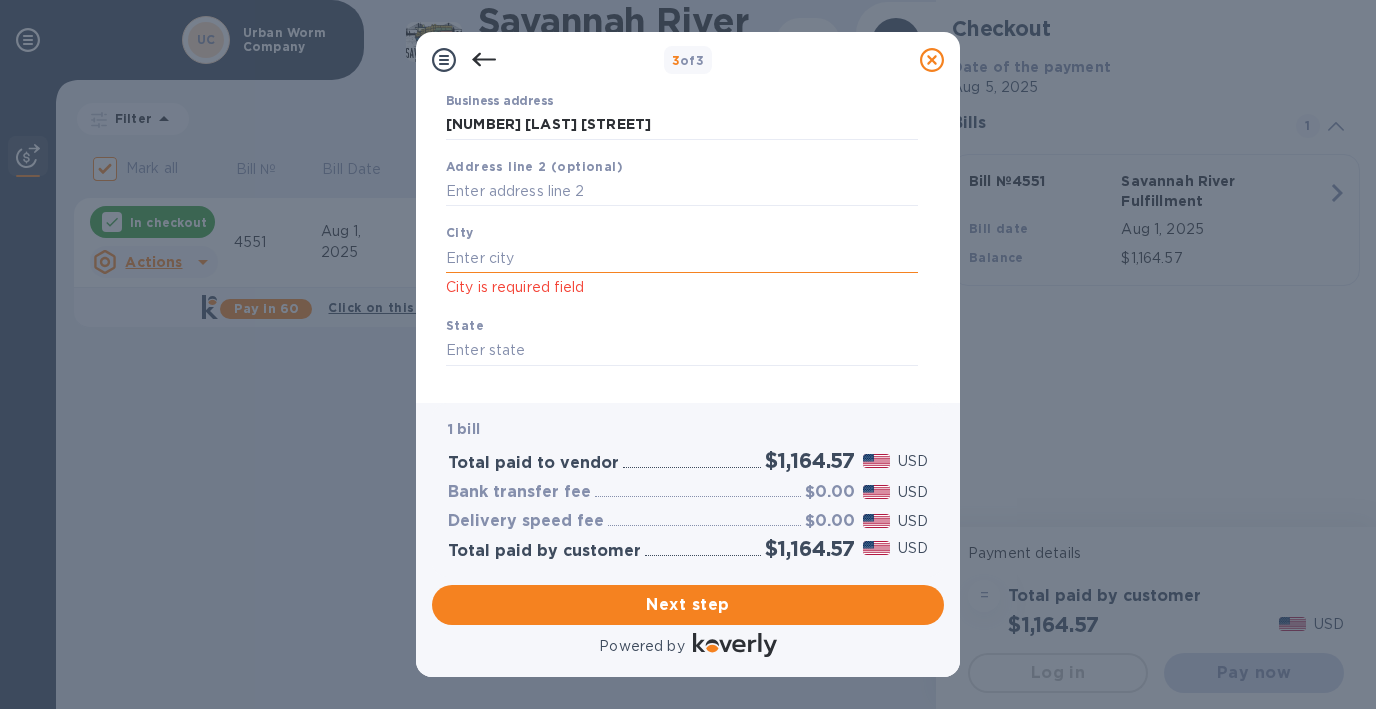 click at bounding box center [682, 258] 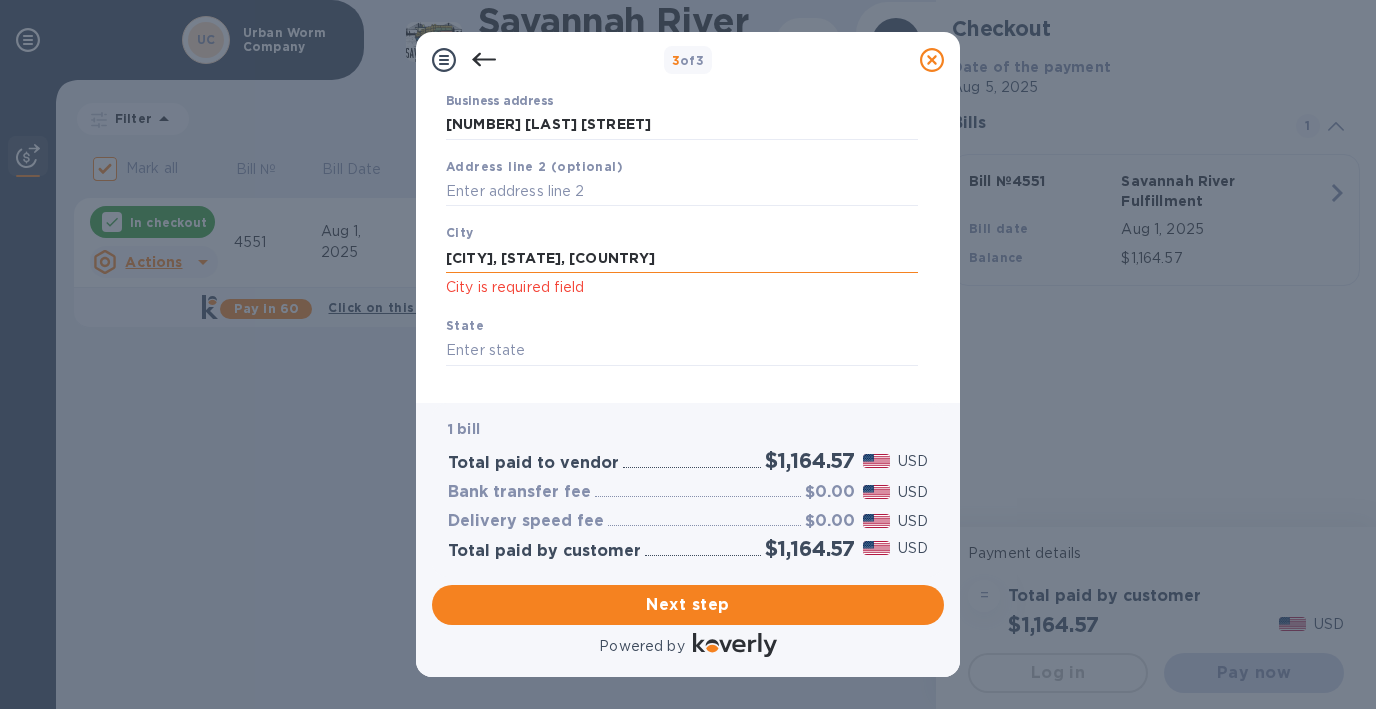 type on "[CITY], [STATE], [COUNTRY]" 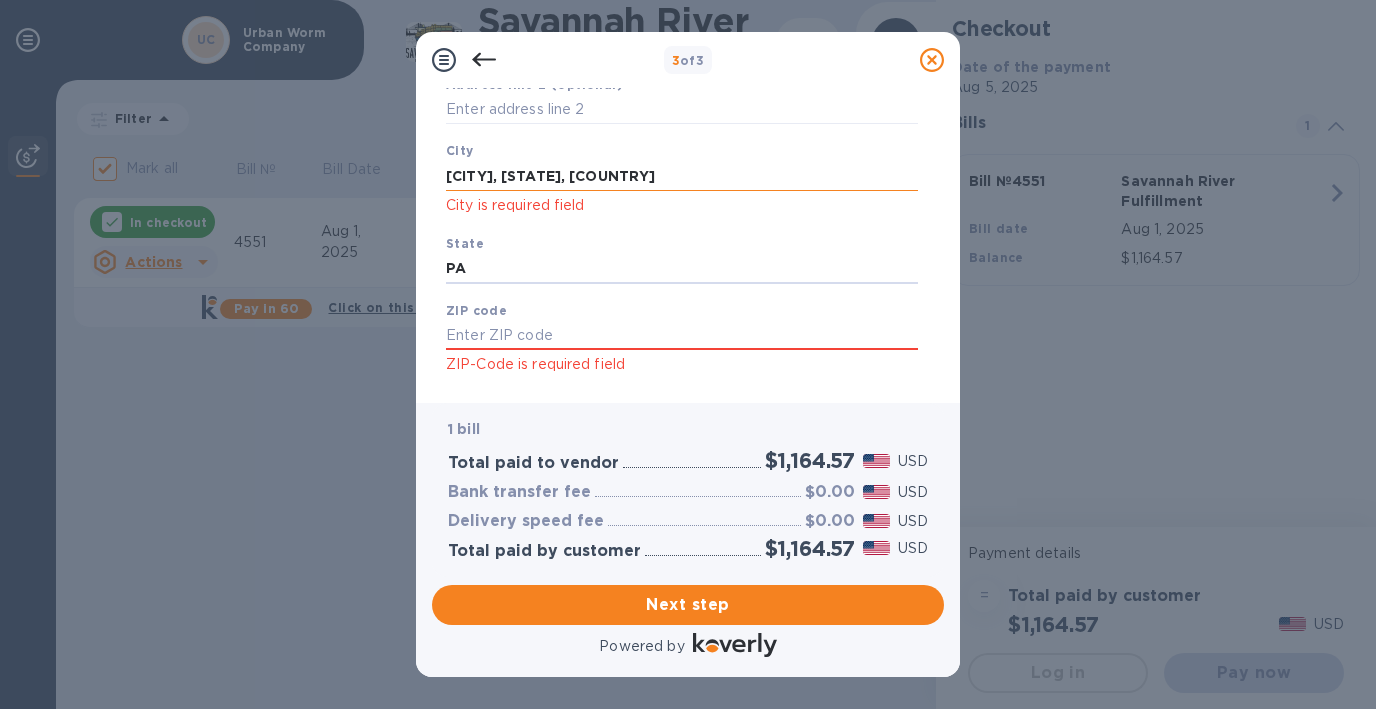 scroll, scrollTop: 309, scrollLeft: 0, axis: vertical 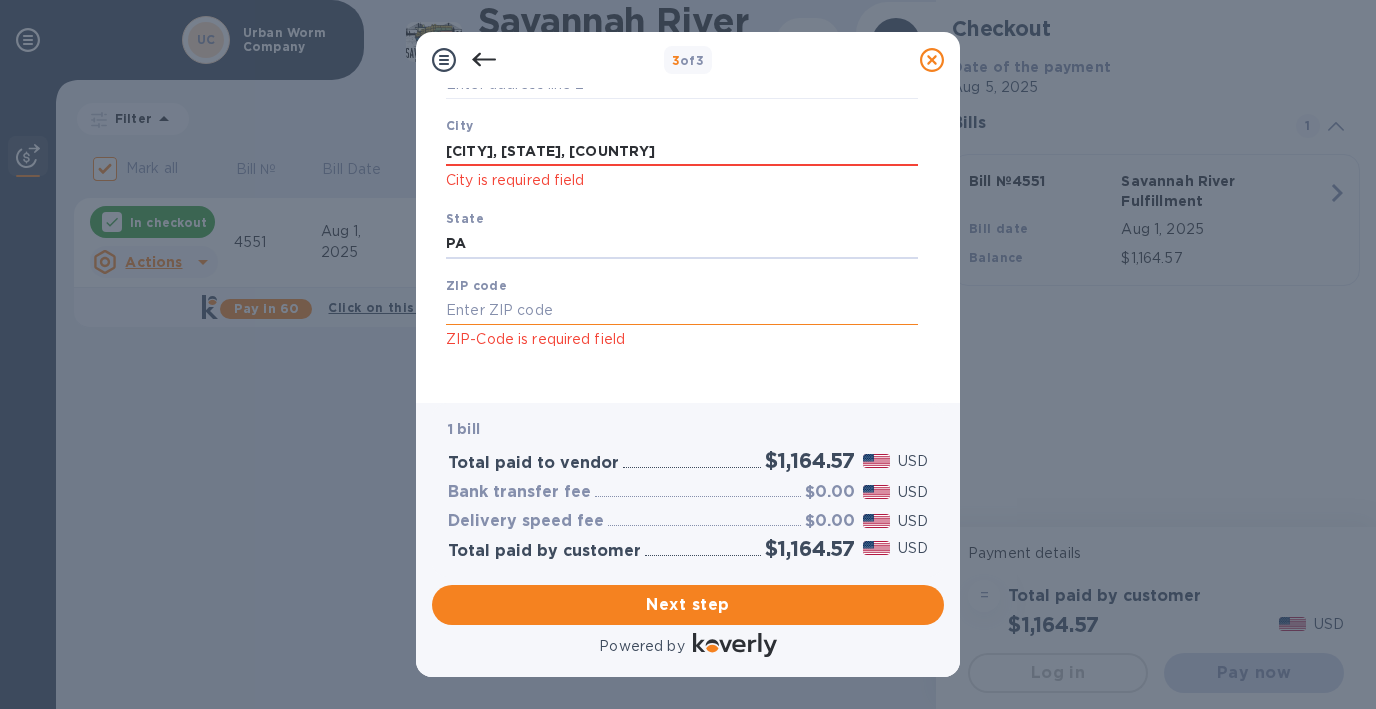 type on "PA" 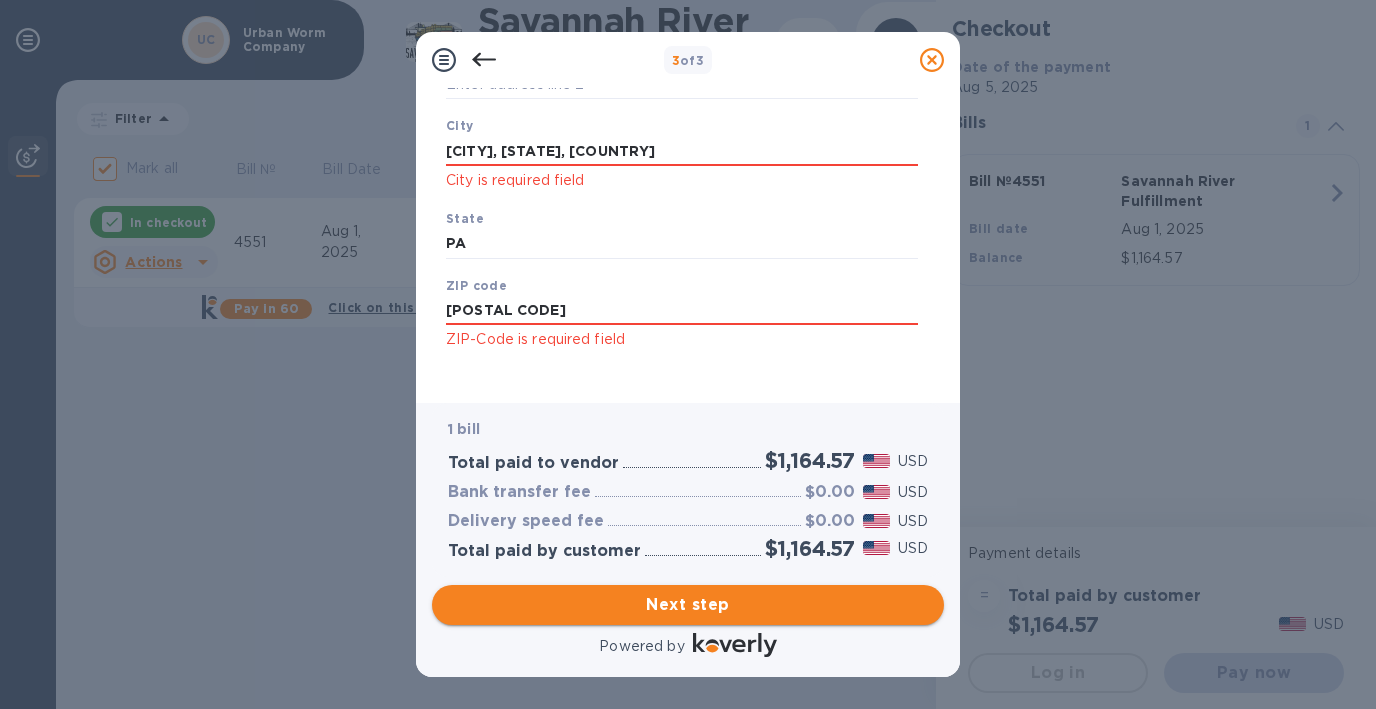 type on "[POSTAL CODE]" 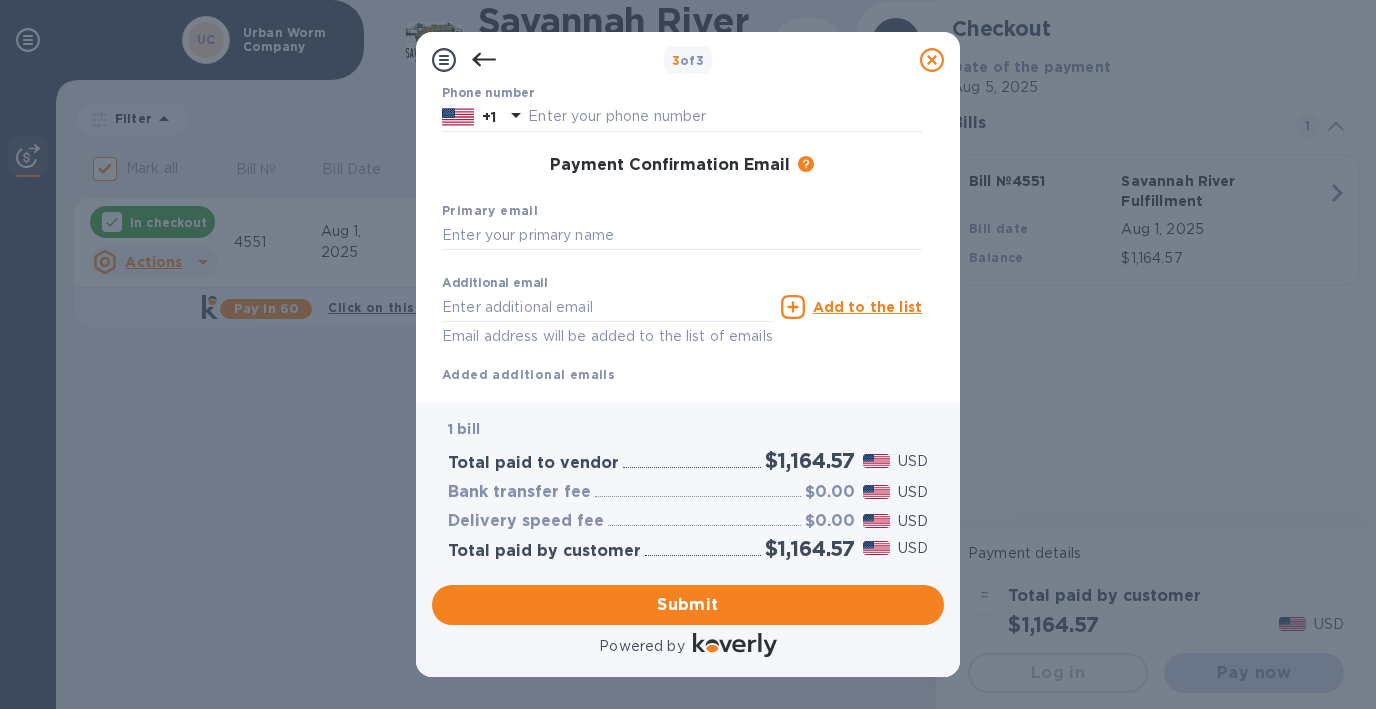 scroll, scrollTop: 240, scrollLeft: 0, axis: vertical 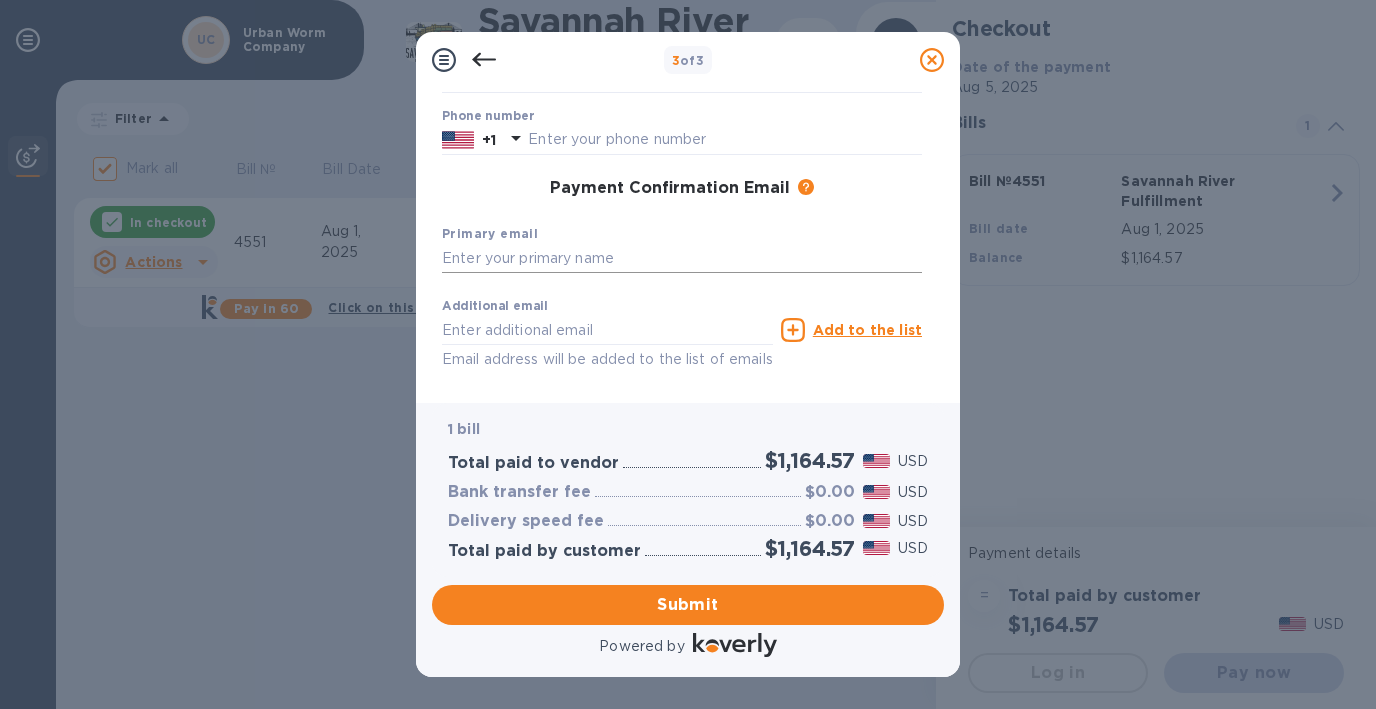 click at bounding box center [682, 259] 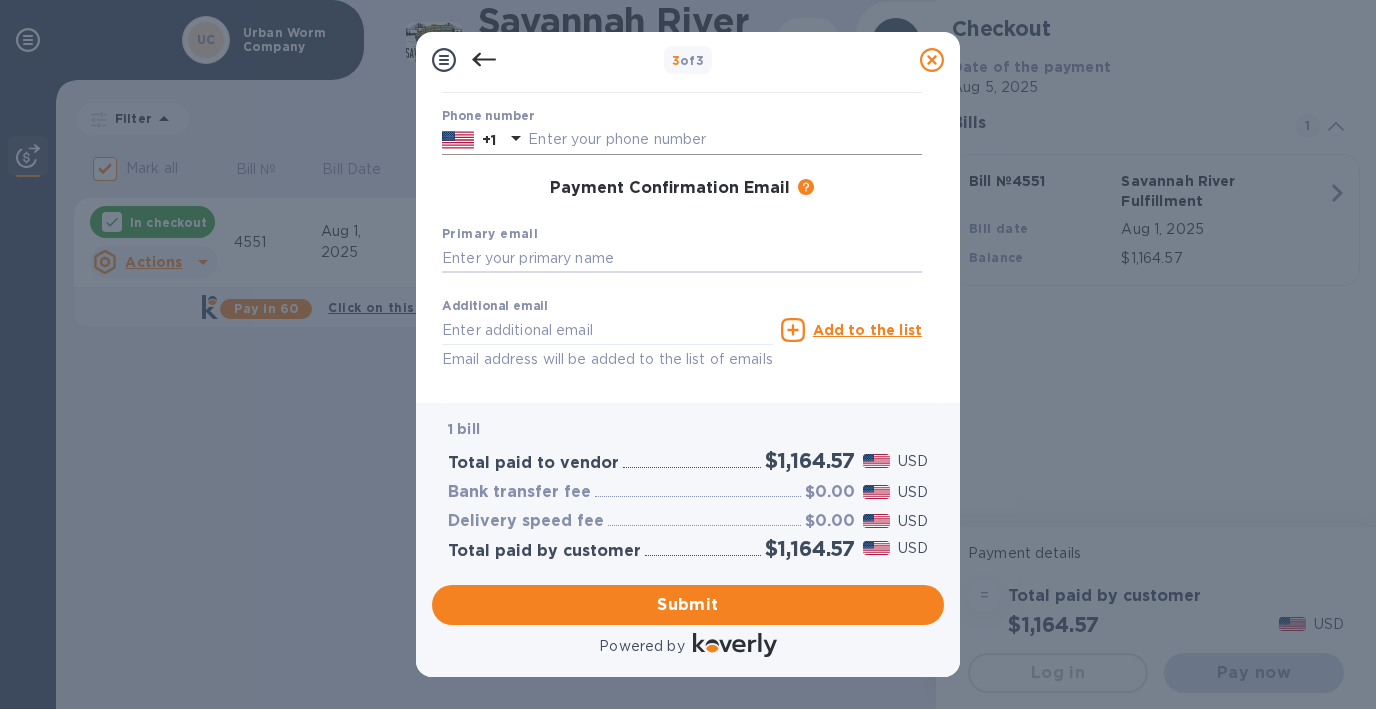 click at bounding box center [725, 140] 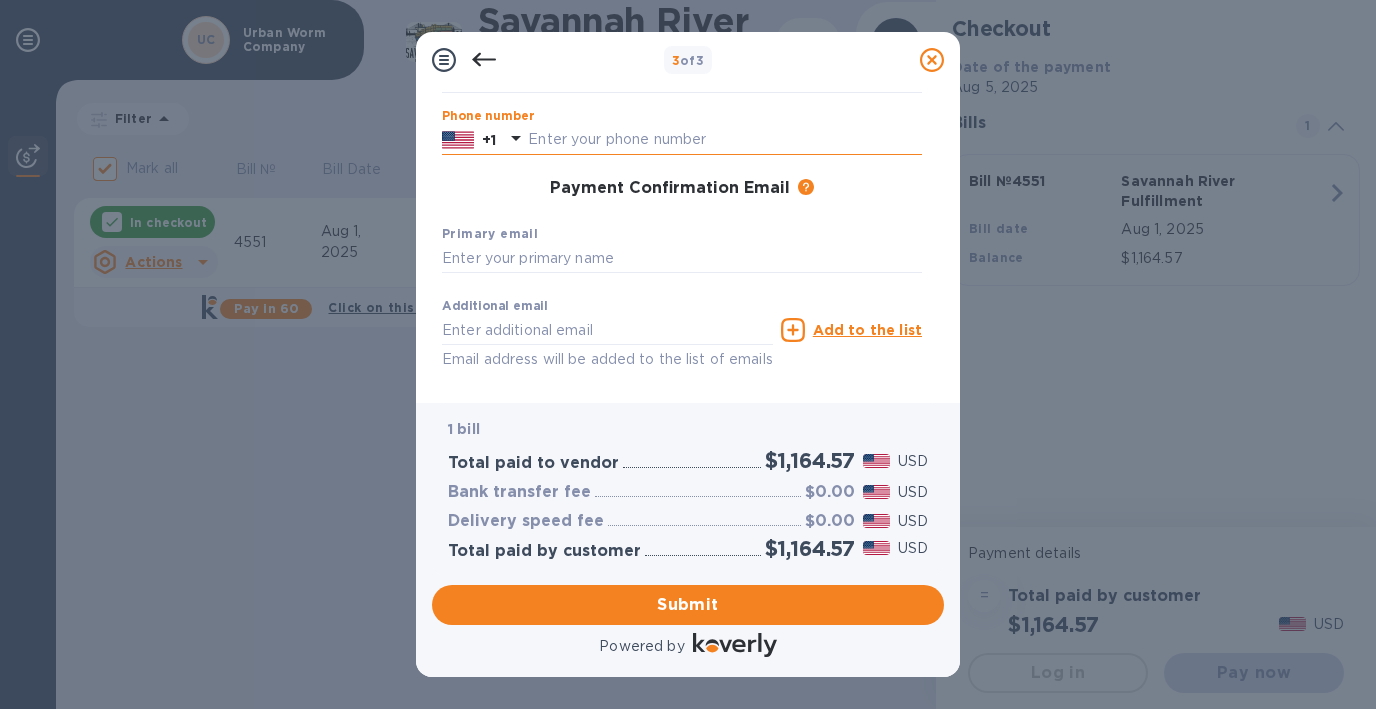 type on "[PHONE]" 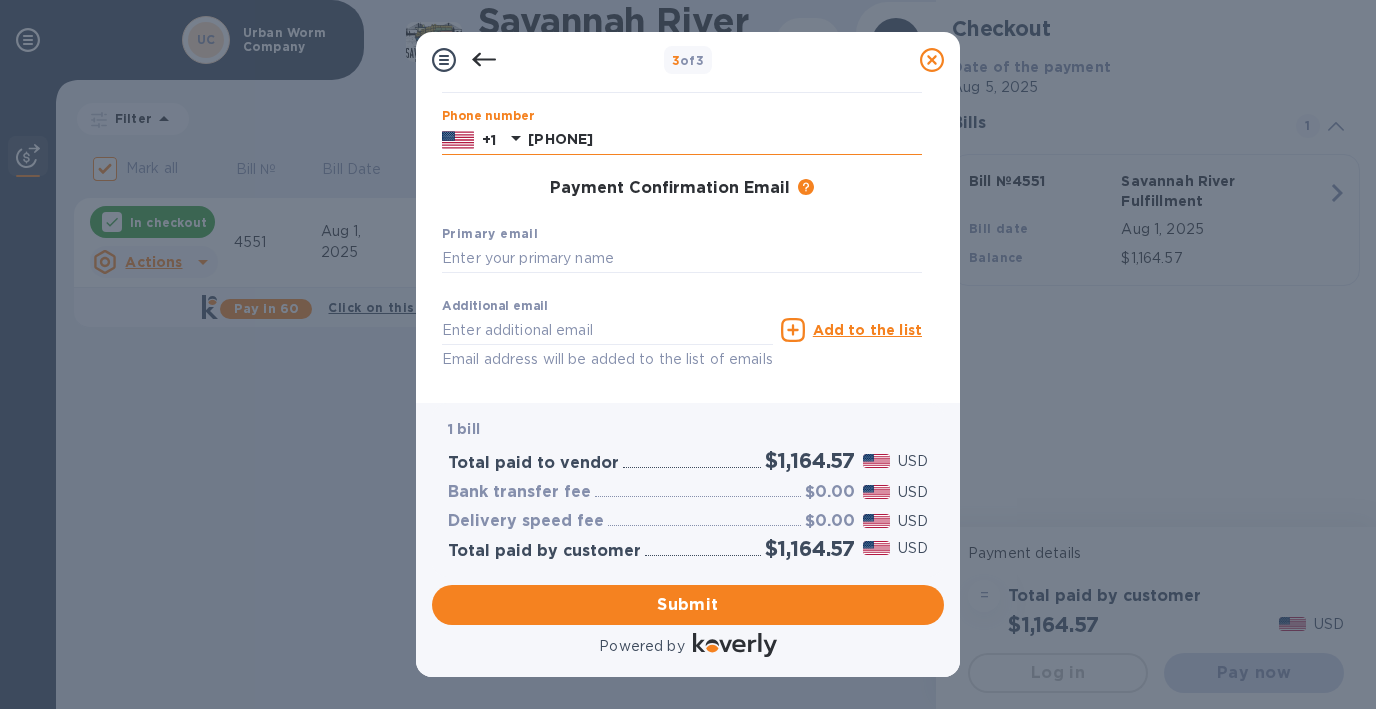 type on "[FIRST]" 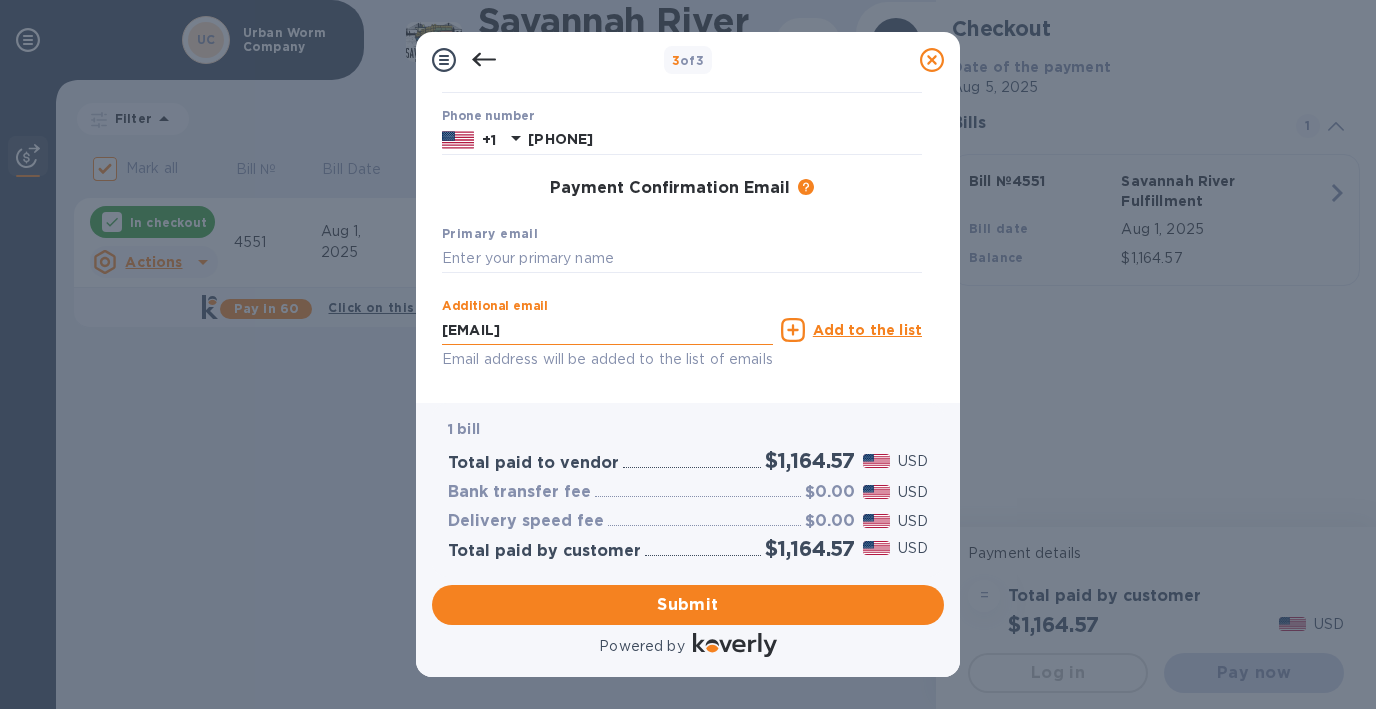 click on "[EMAIL]" at bounding box center [607, 330] 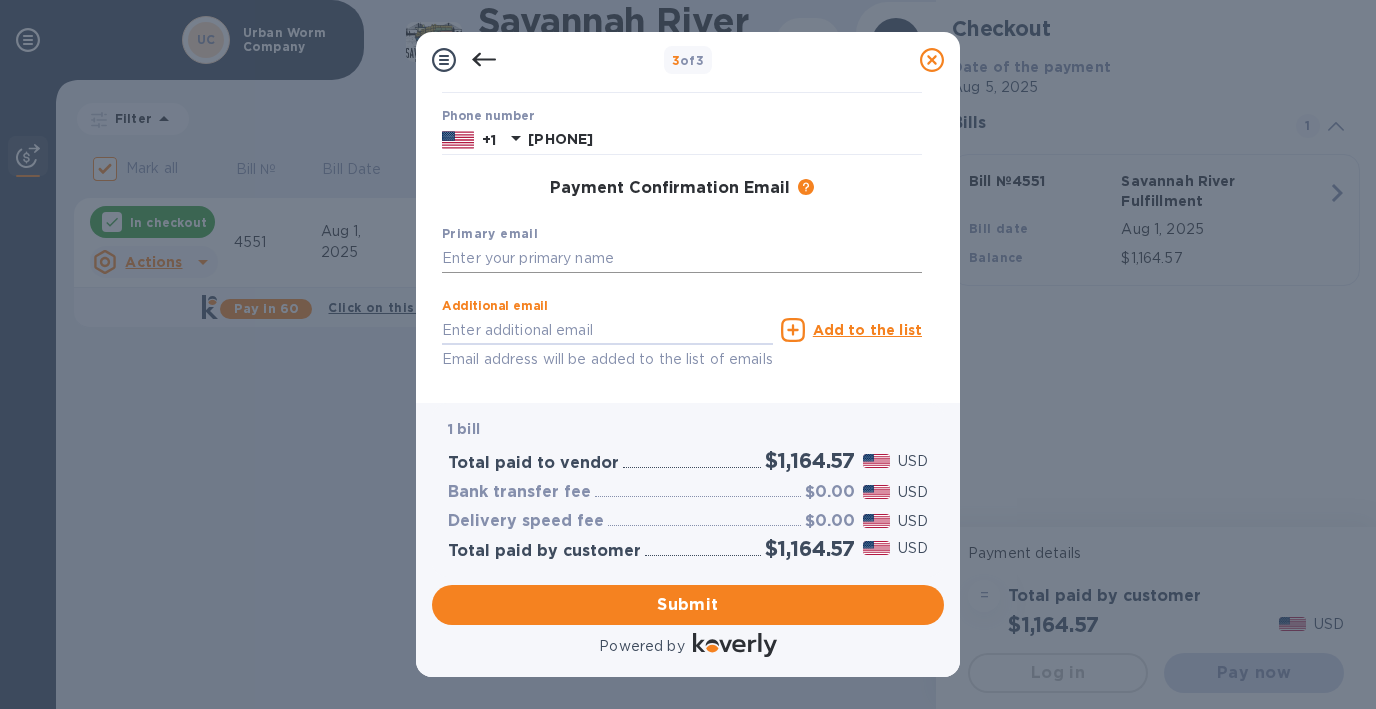 type 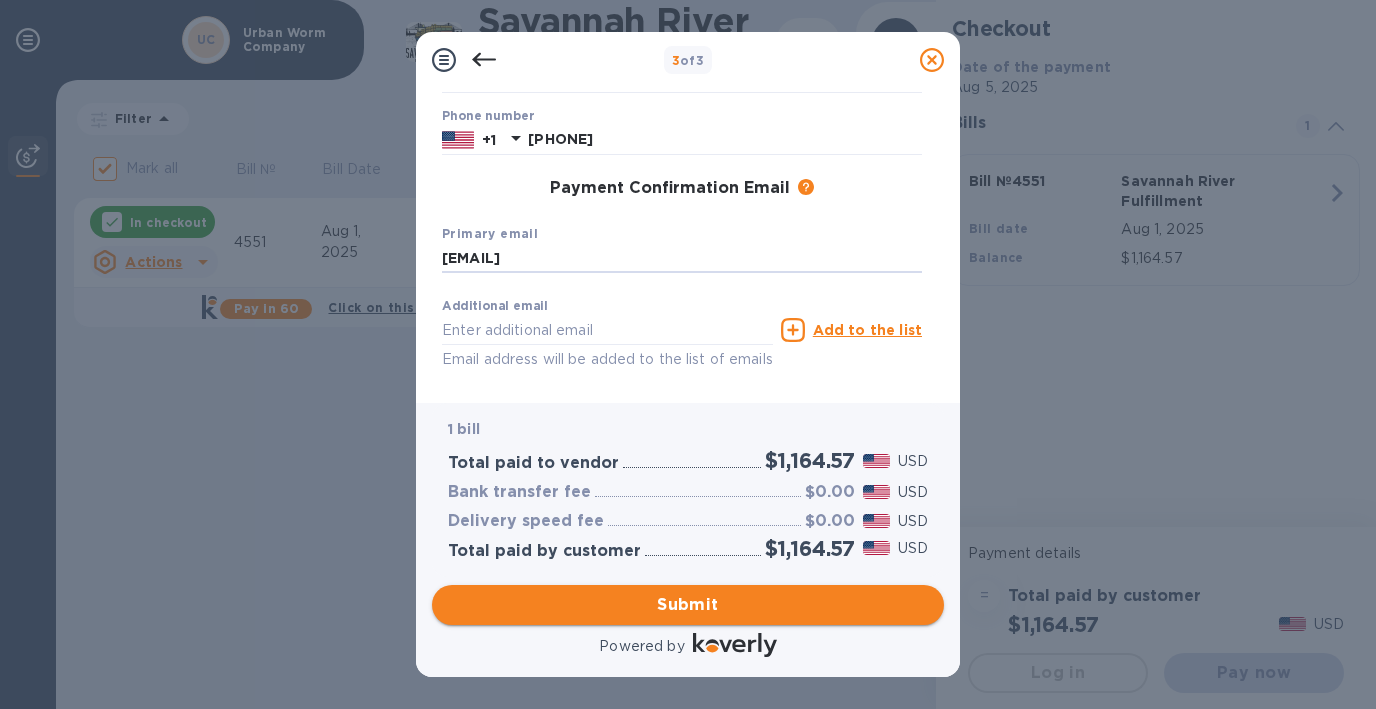 type on "[EMAIL]" 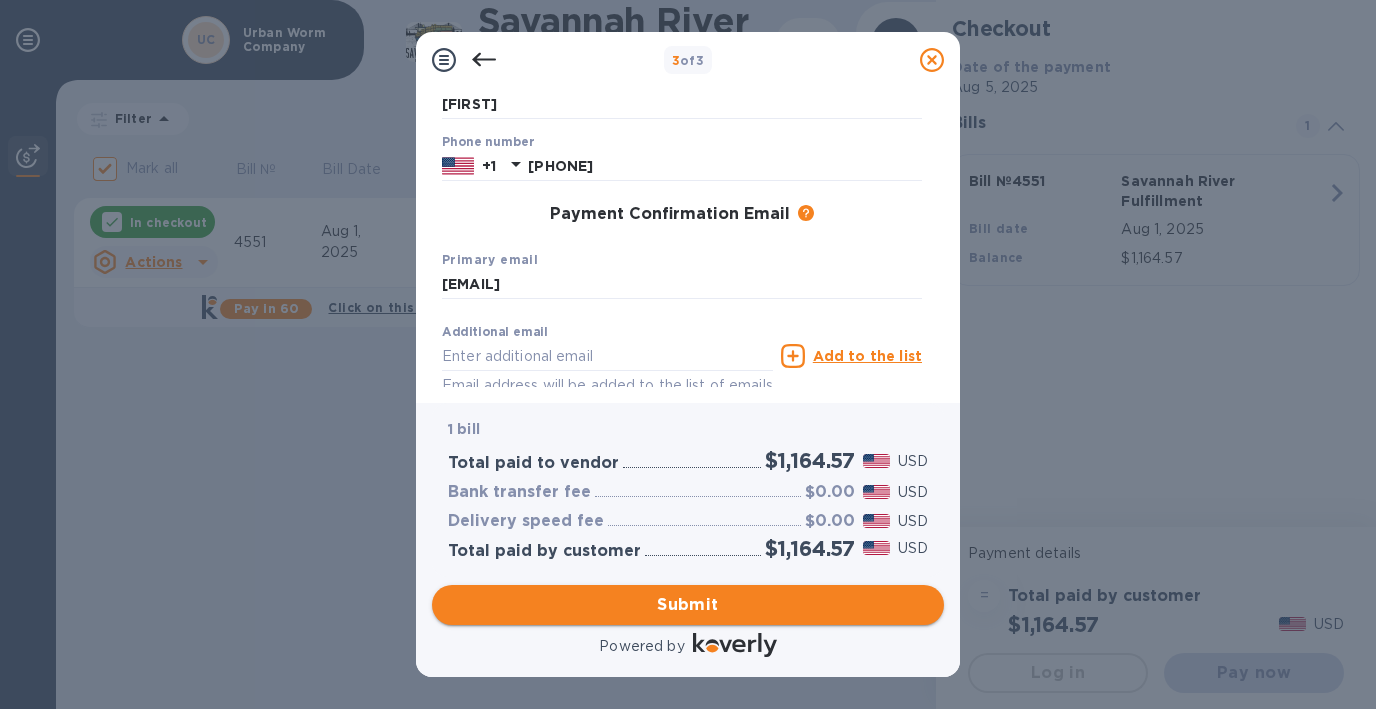 scroll, scrollTop: 266, scrollLeft: 0, axis: vertical 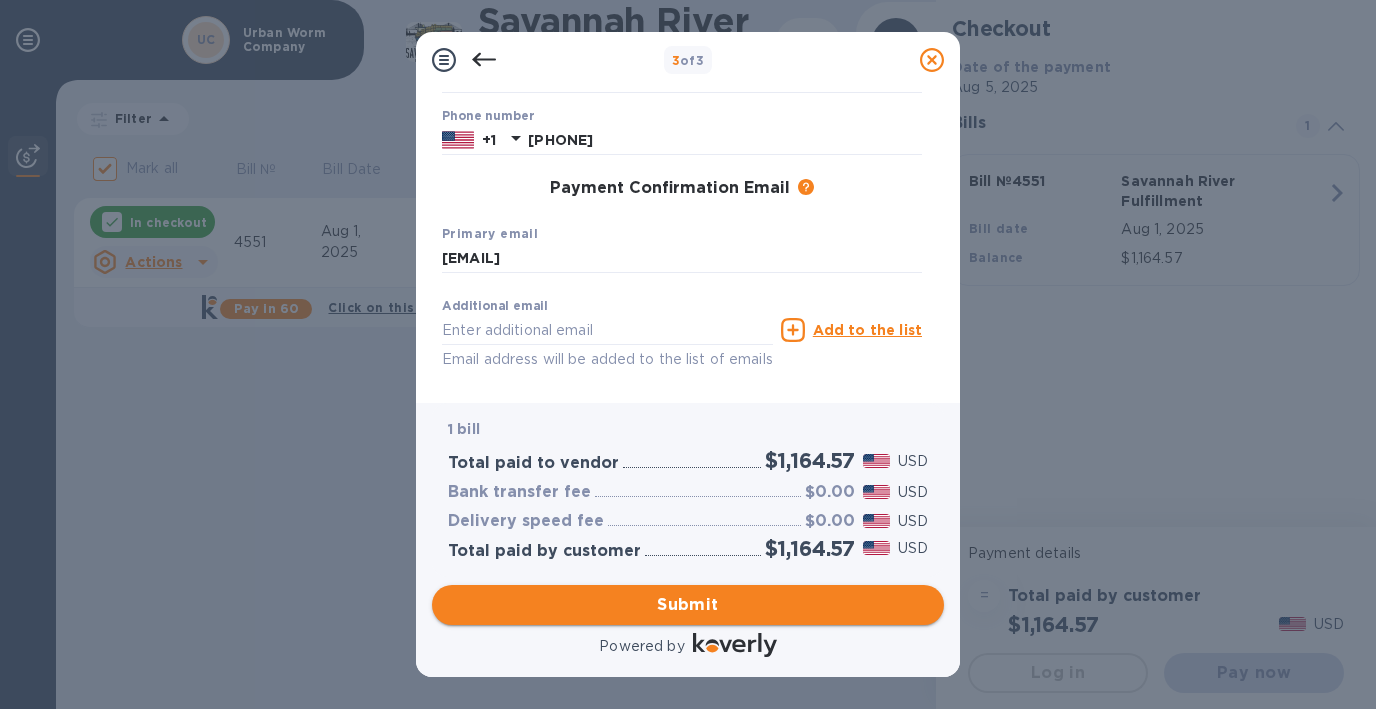 click on "Submit" at bounding box center [688, 605] 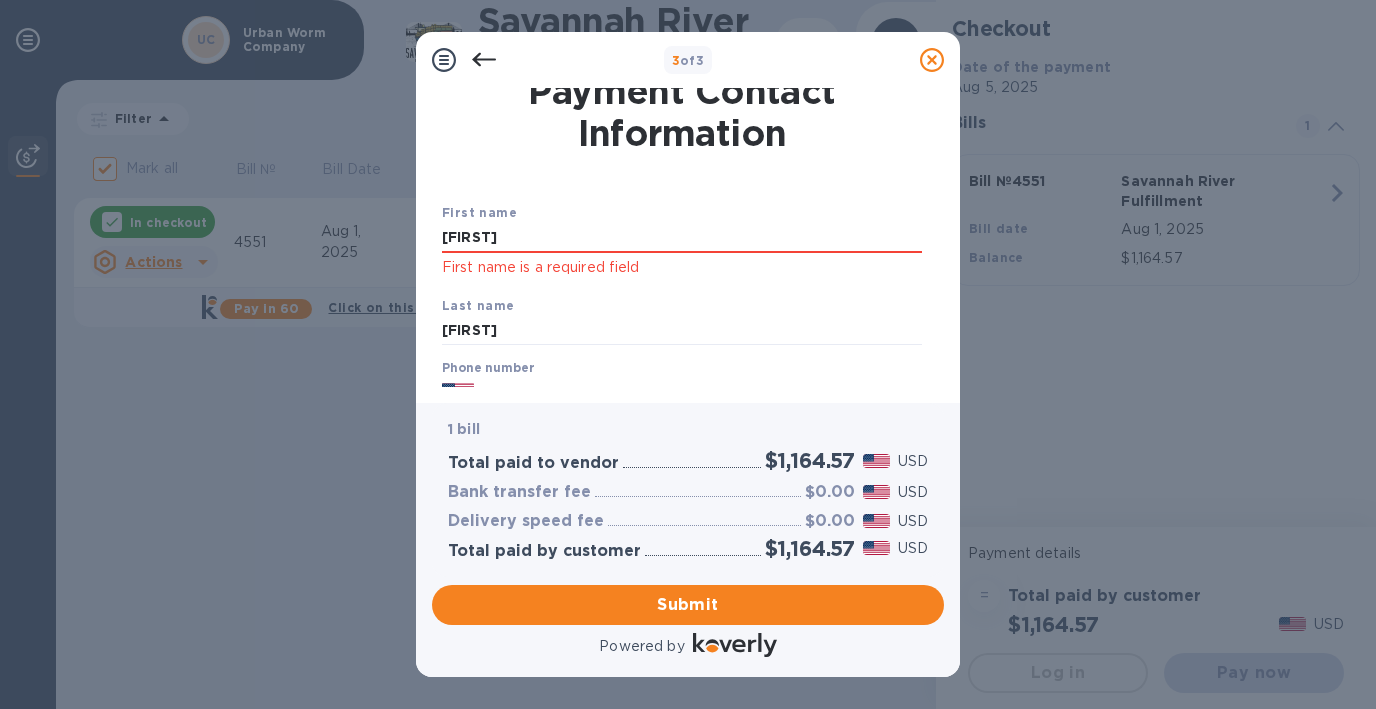 scroll, scrollTop: 15, scrollLeft: 0, axis: vertical 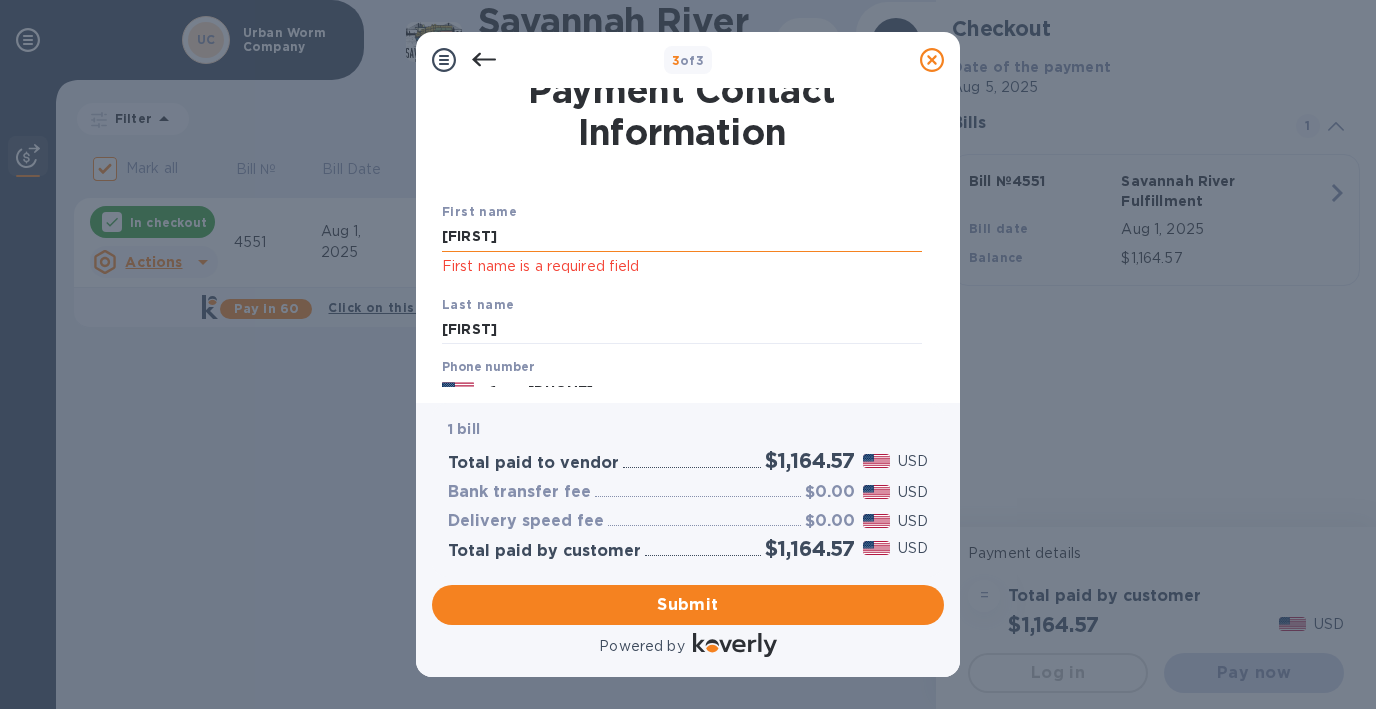 click on "[FIRST]" at bounding box center [682, 237] 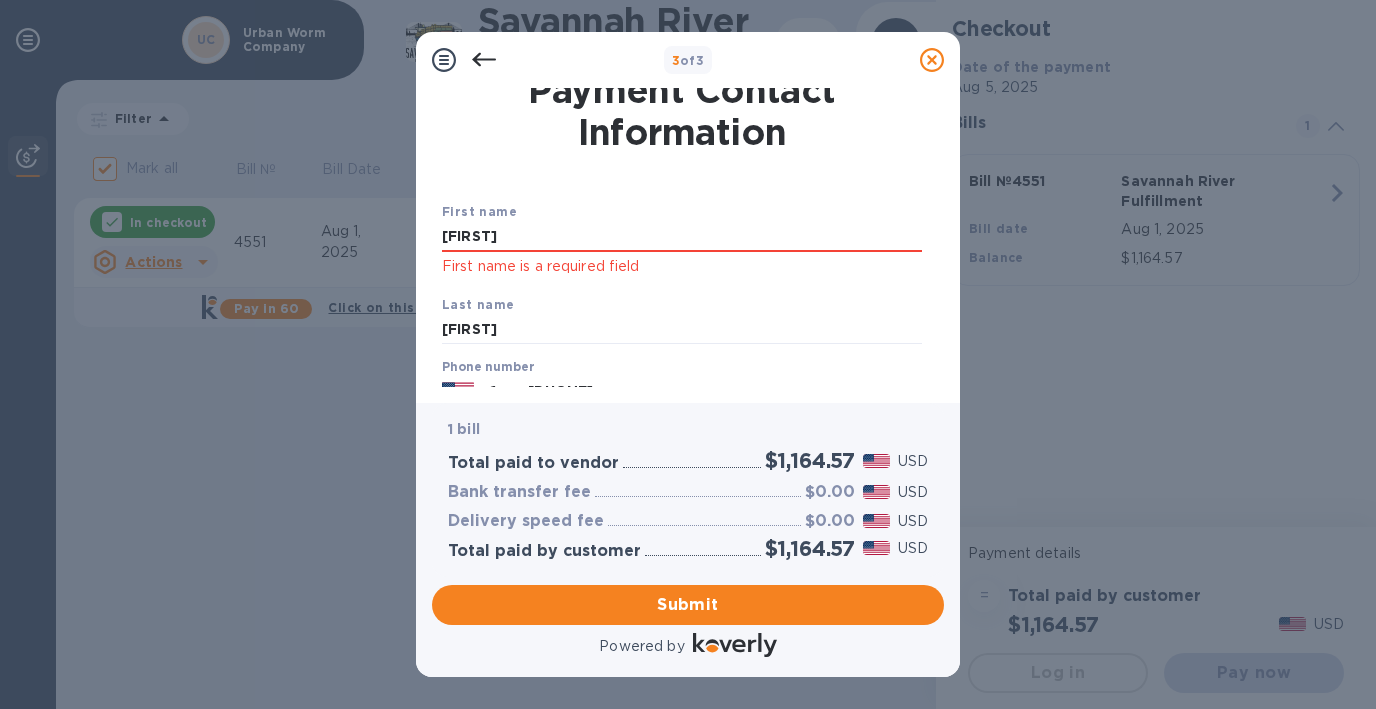 click on "First name is a required field" 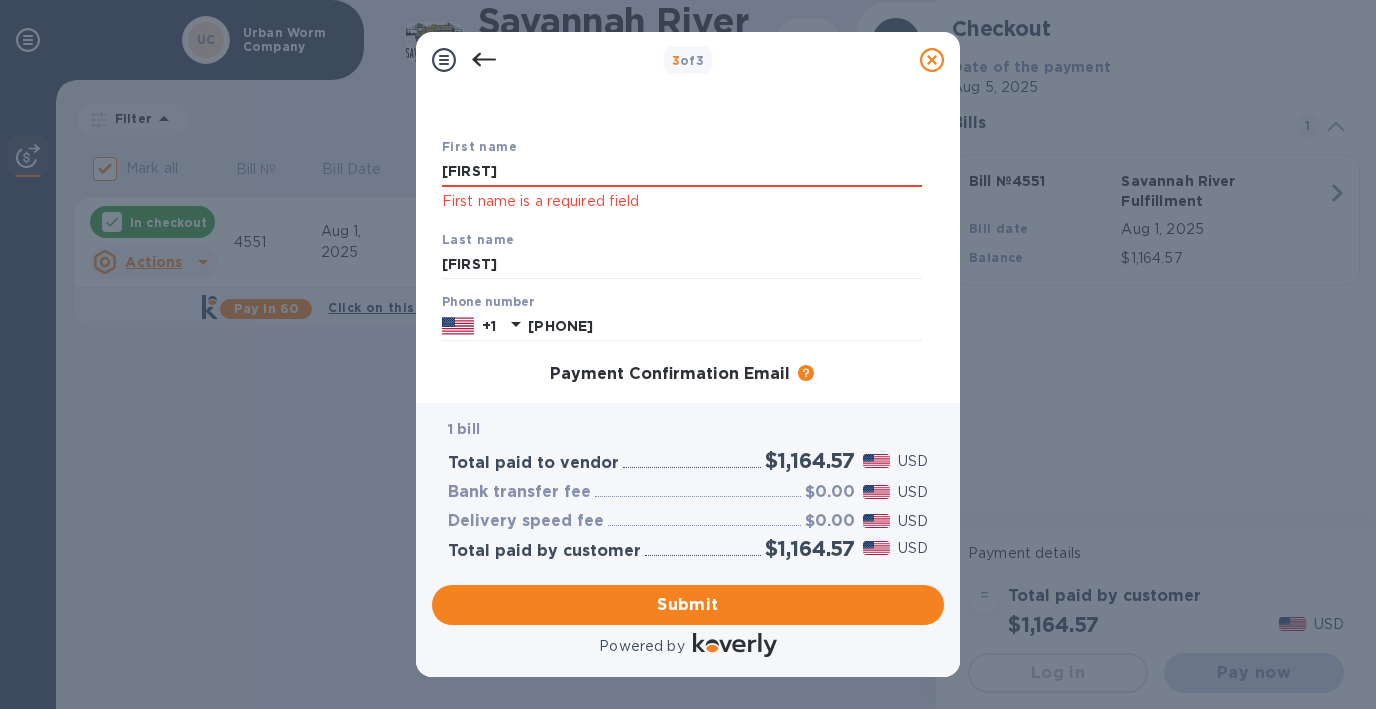 scroll, scrollTop: 99, scrollLeft: 0, axis: vertical 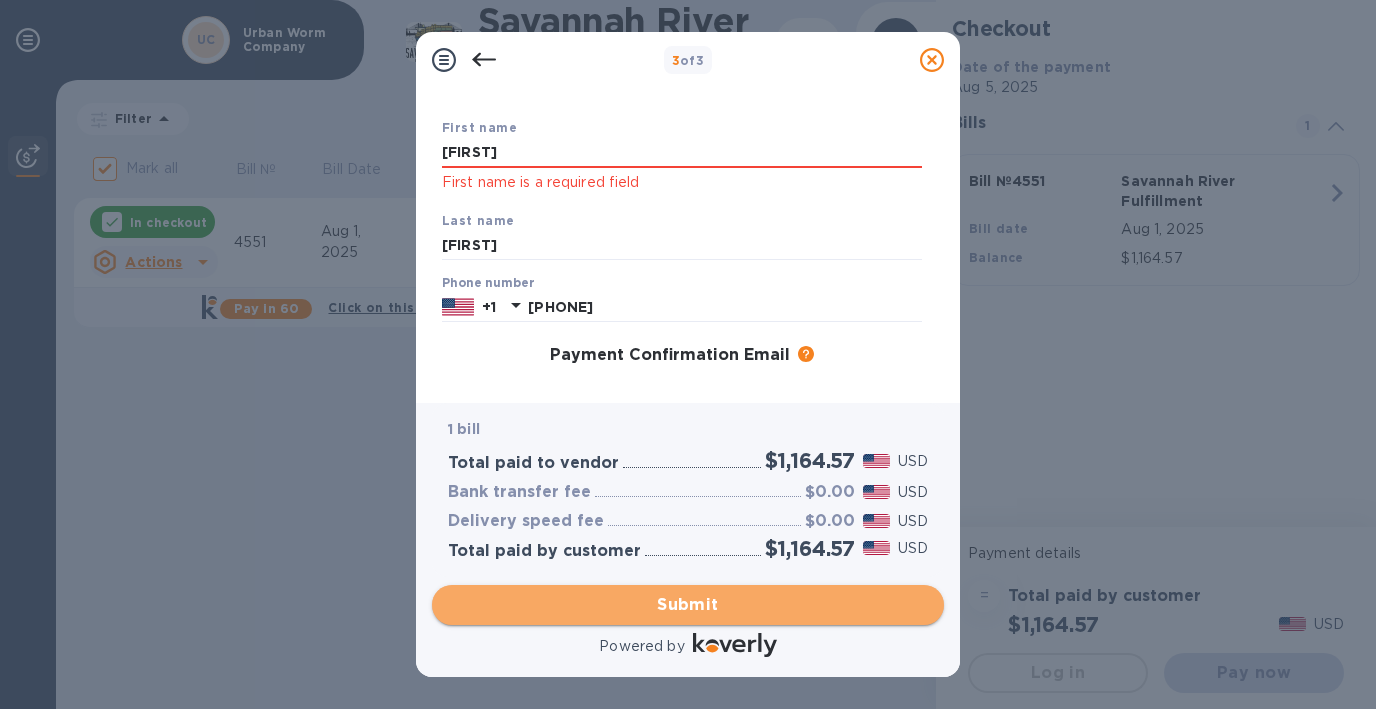 click on "Submit" at bounding box center (688, 605) 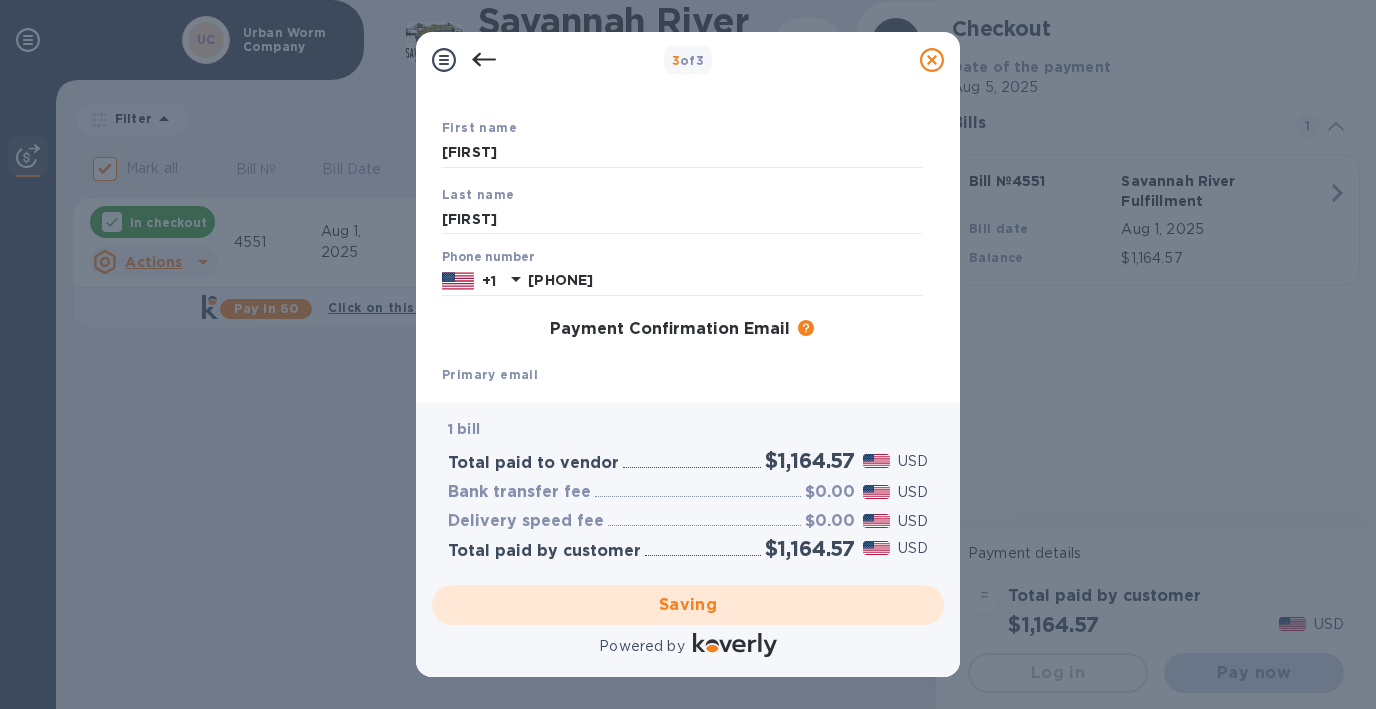 checkbox on "false" 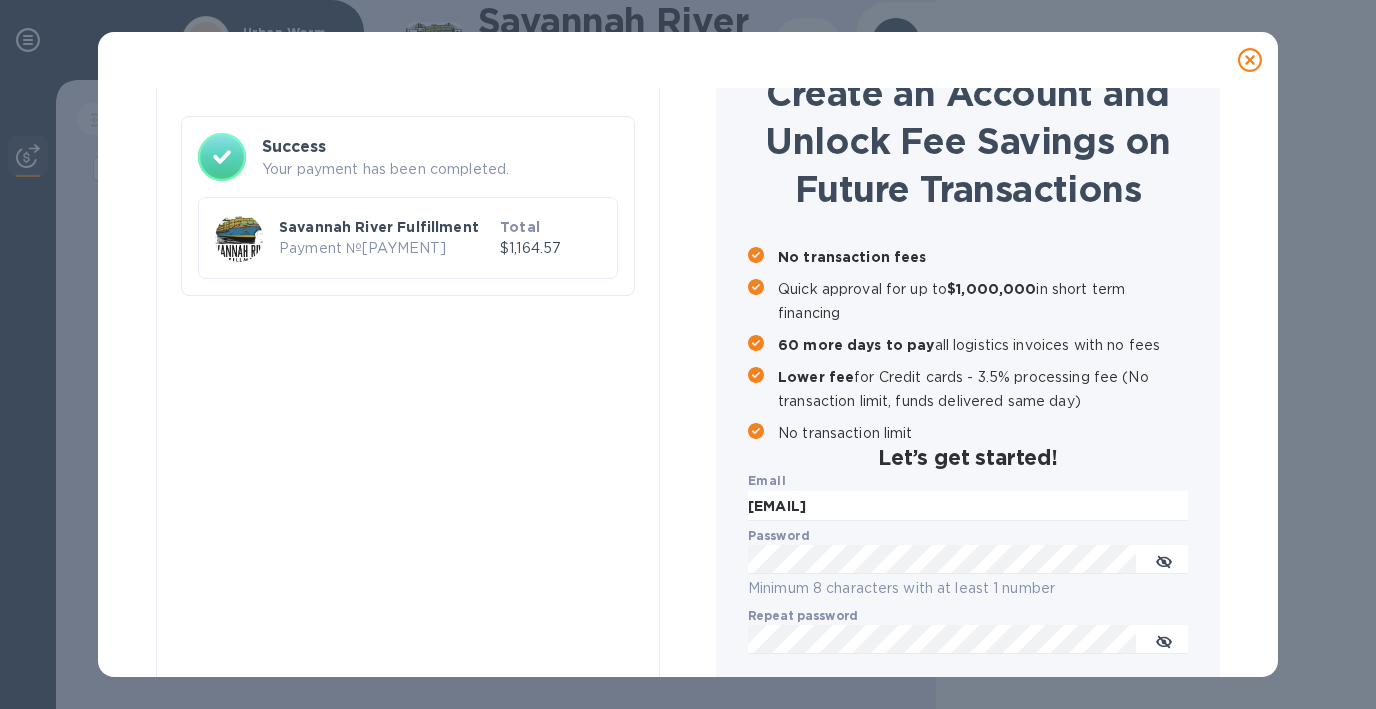 click on "[PAYMENT]" at bounding box center [385, 248] 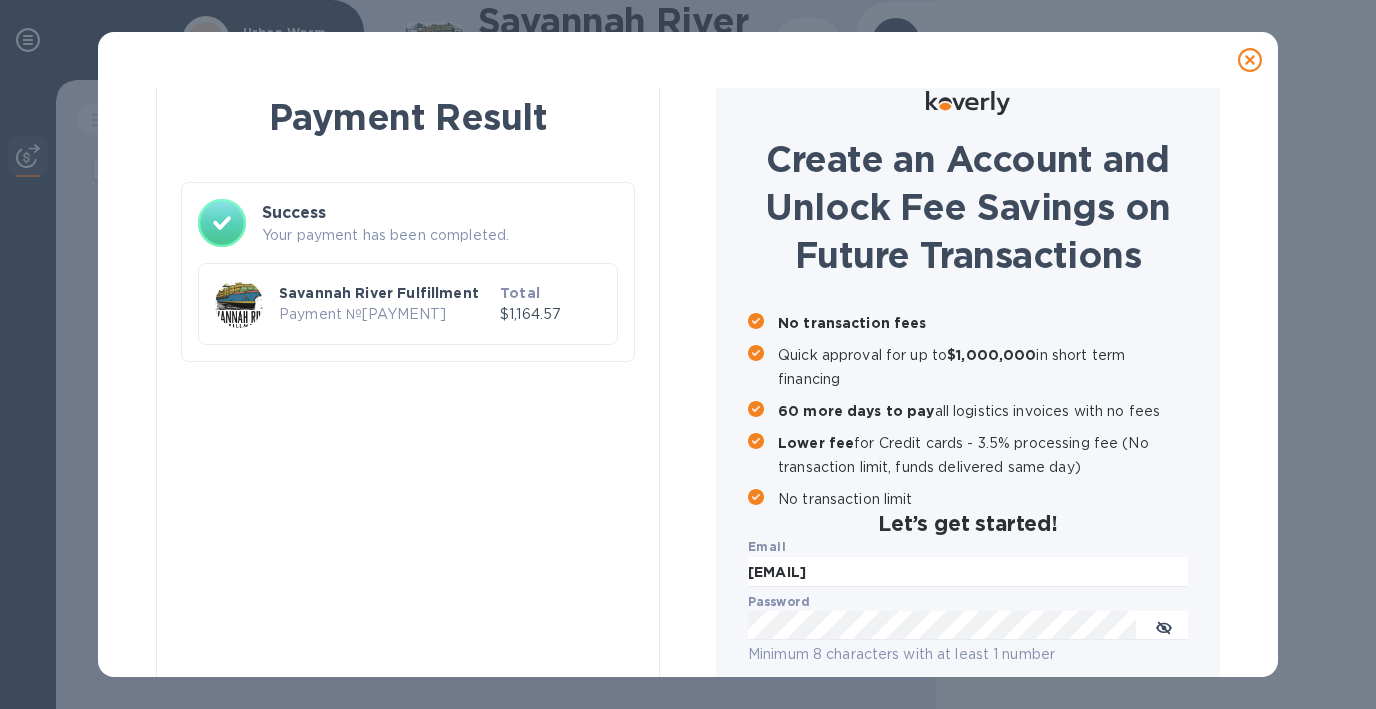 scroll, scrollTop: 0, scrollLeft: 0, axis: both 